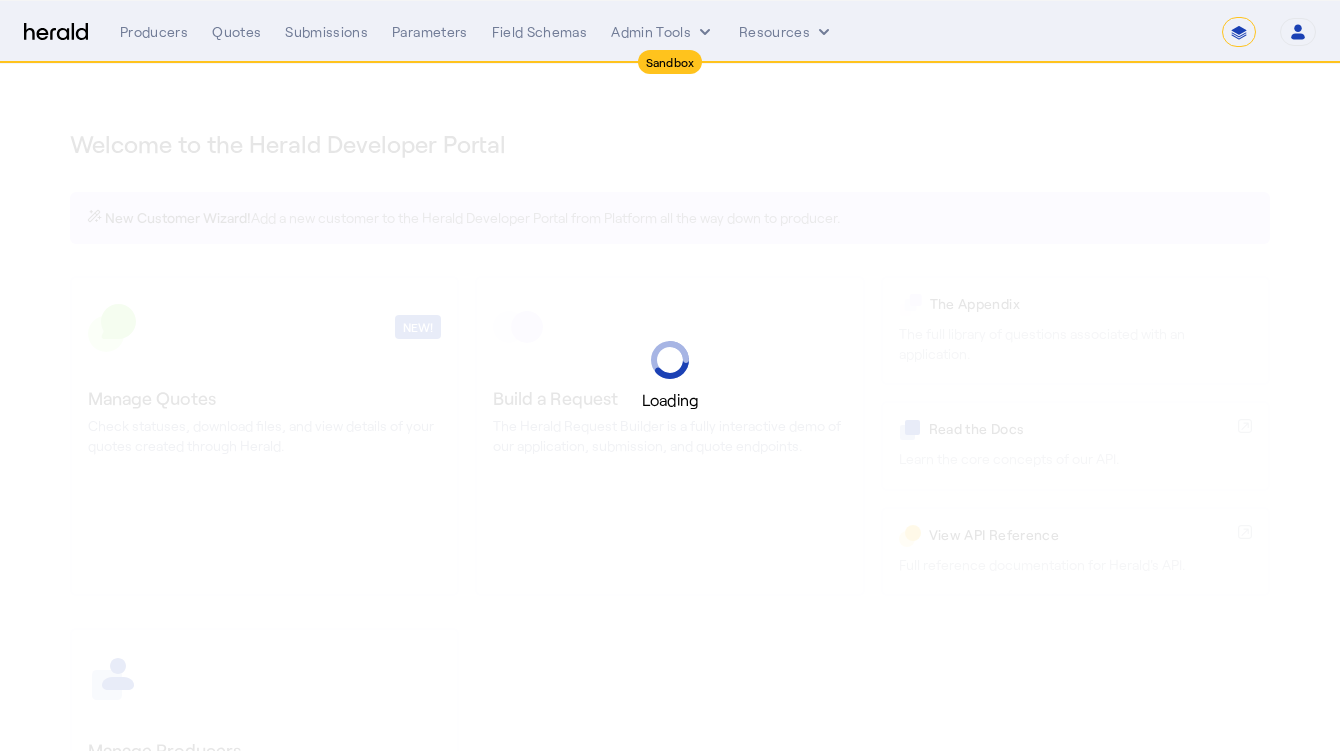 select on "*******" 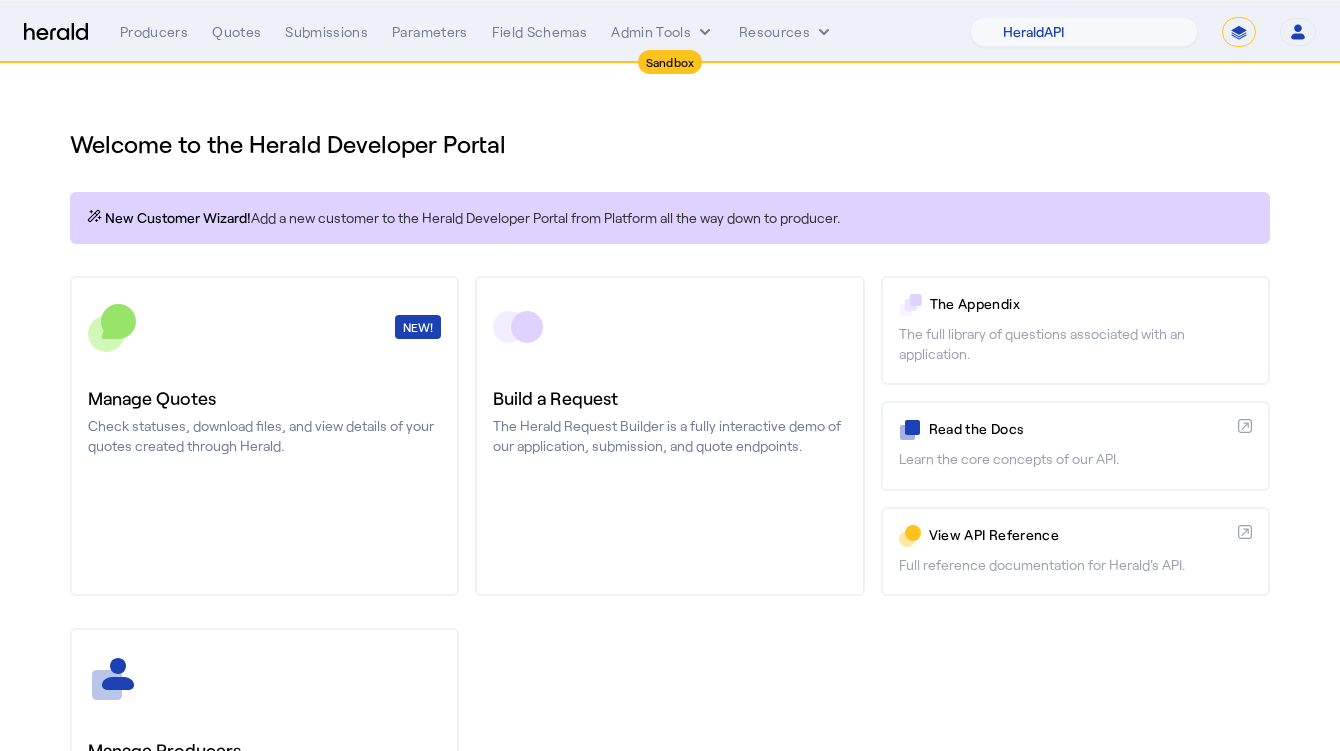 click on "Welcome to the Herald Developer Portal" 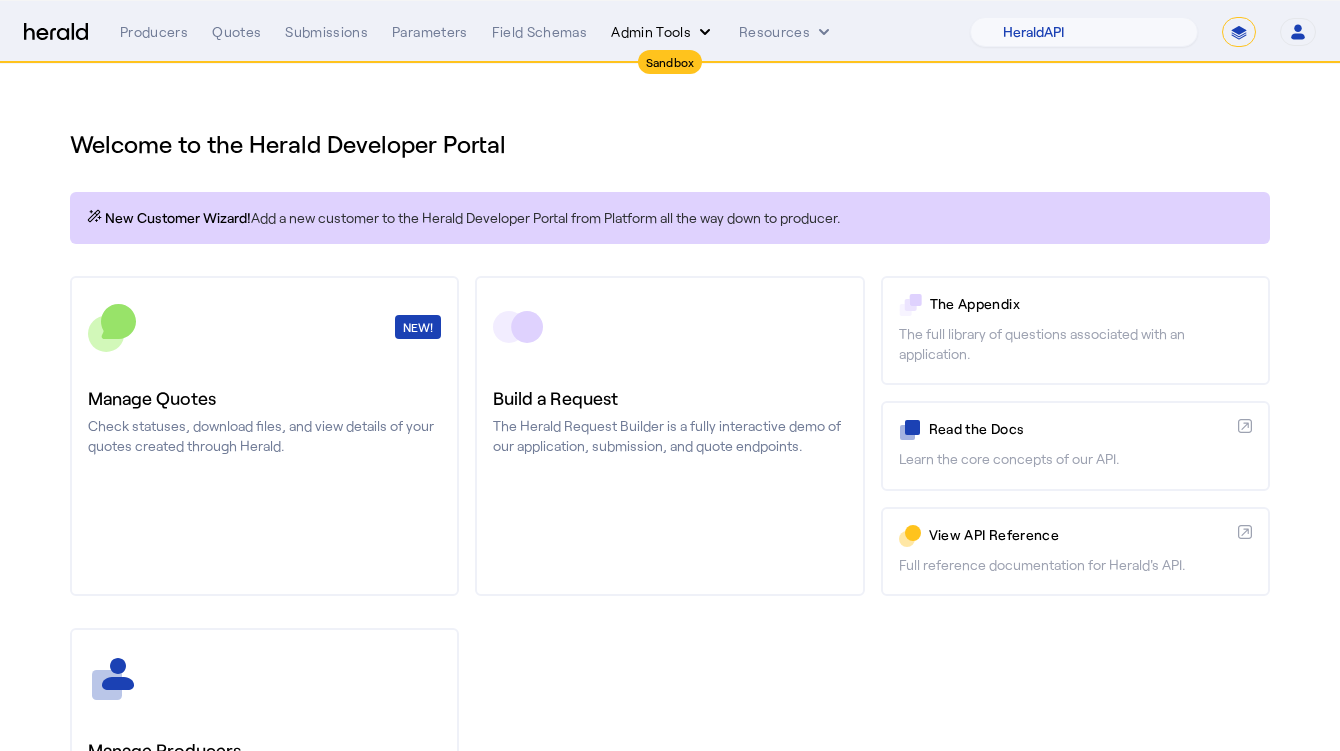 click on "Admin Tools" at bounding box center (663, 32) 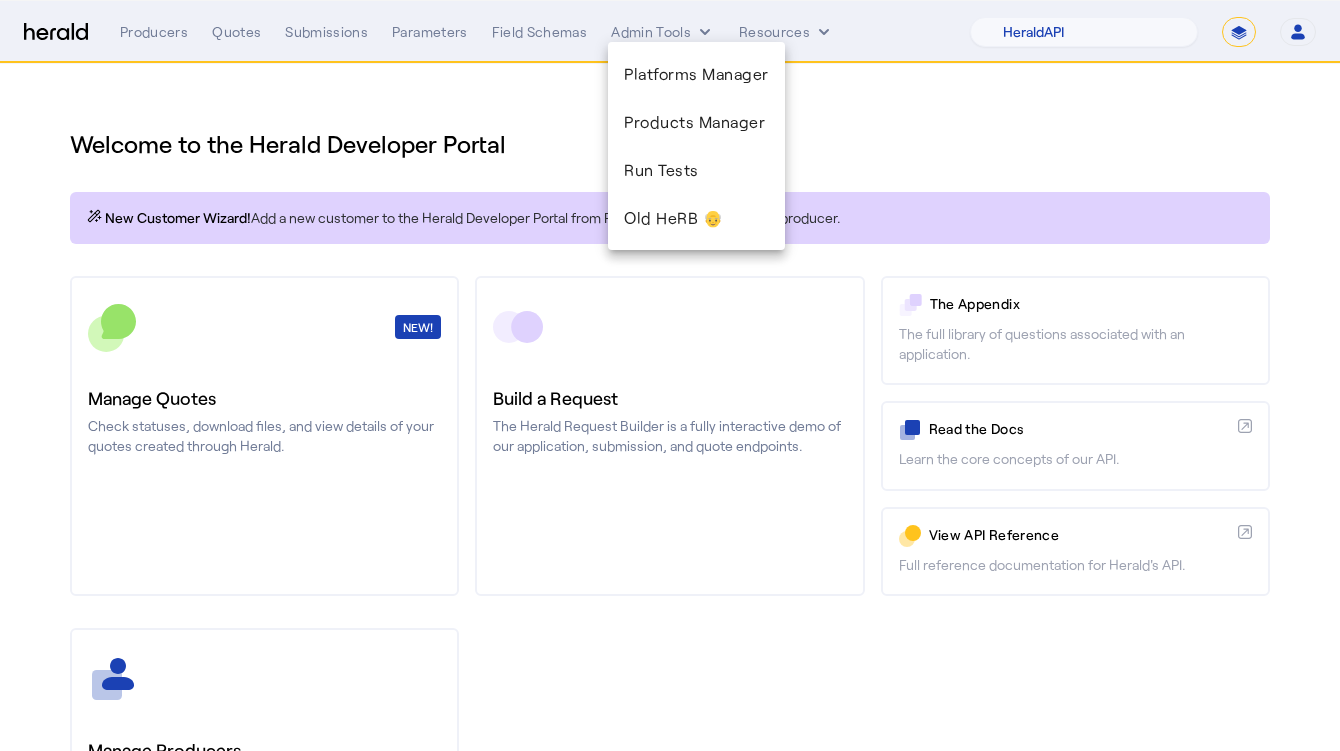click at bounding box center [670, 375] 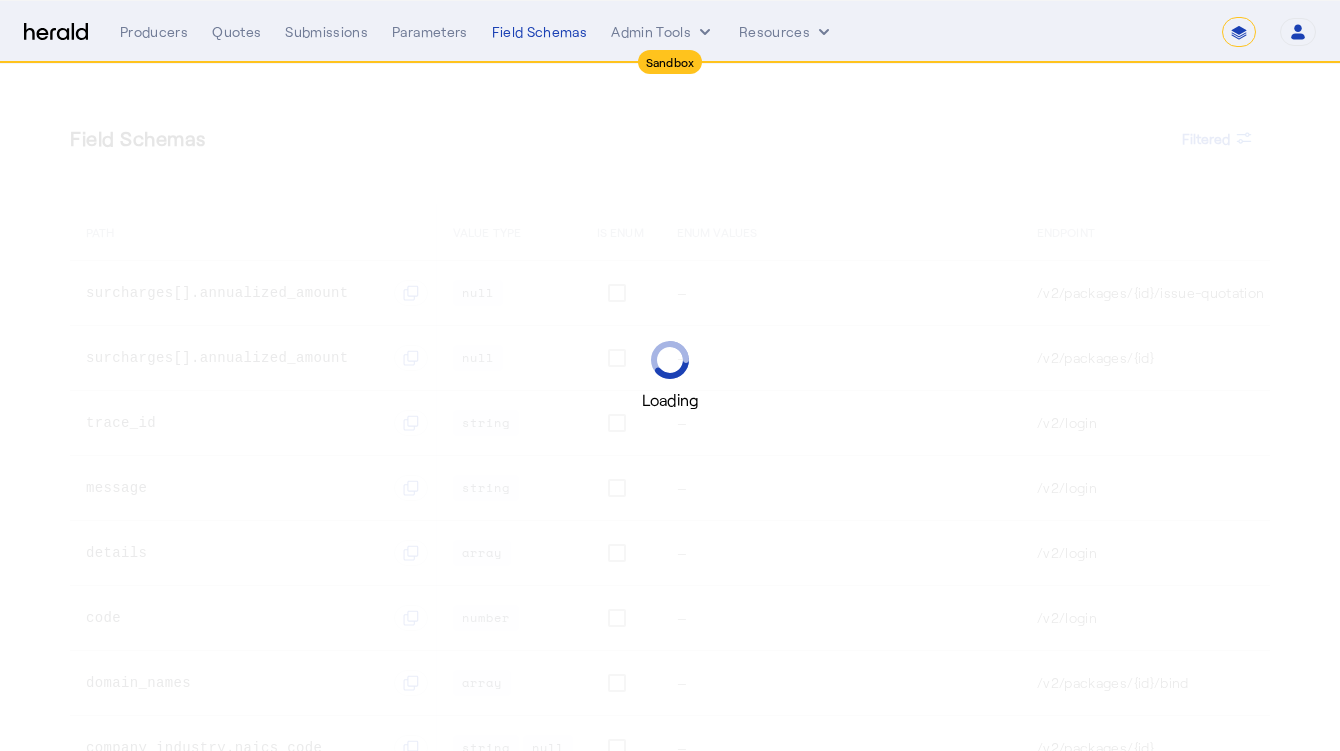 select on "*******" 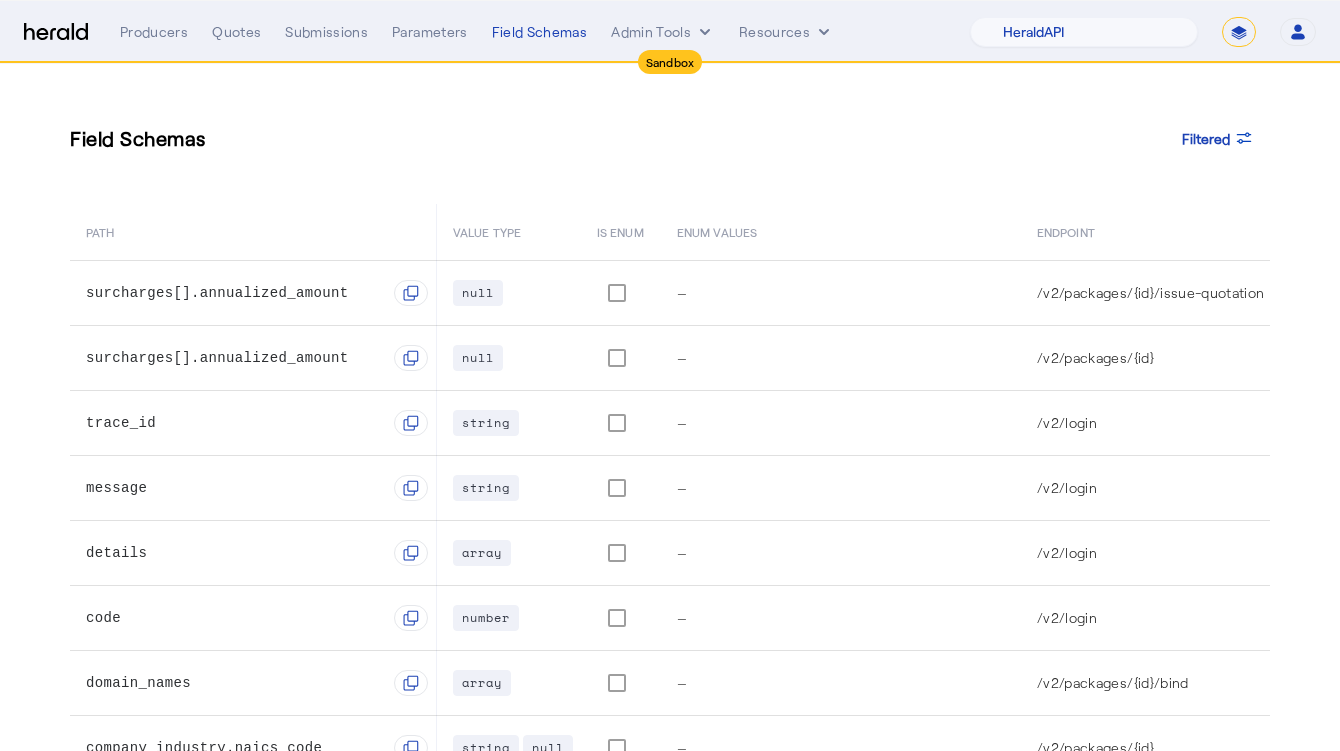 click on "Field Schemas  Filtered
PATH   VALUE TYPE   IS ENUM   ENUM VALUES   ENDPOINT   METHOD   STATUS CODE   PRODUCT OR ALT   CREATED   UPDATED   surcharges[].annualized_amount
null —  /v2/packages/{id}/issue-quotation   200
Coalition Surplus Lines Cyber Aug 02, 2025, 12:17 AM Aug 02, 2025, 12:17 AM  surcharges[].annualized_amount
null —  /v2/packages/{id}   200
Coalition Surplus Lines Cyber Aug 01, 2025, 4:46 PM Aug 01, 2025, 4:46 PM  trace_id
string —  /v2/login   500
Coalition Surplus Lines Cyber Aug 01, 2025, 3:35 PM Aug 01, 2025, 3:35 PM  message
string —  /v2/login   500
Coalition Surplus Lines Cyber Aug 01, 2025, 3:35 PM Aug 01, 2025, 3:35 PM  details
array —  /v2/login   500
Coalition Surplus Lines Cyber Aug 01, 2025, 3:35 PM Aug 01, 2025, 3:35 PM  code
number —  /v2/login   500
Coalition Surplus Lines Cyber Aug 01, 2025, 3:35 PM Aug 01, 2025, 3:35 PM" 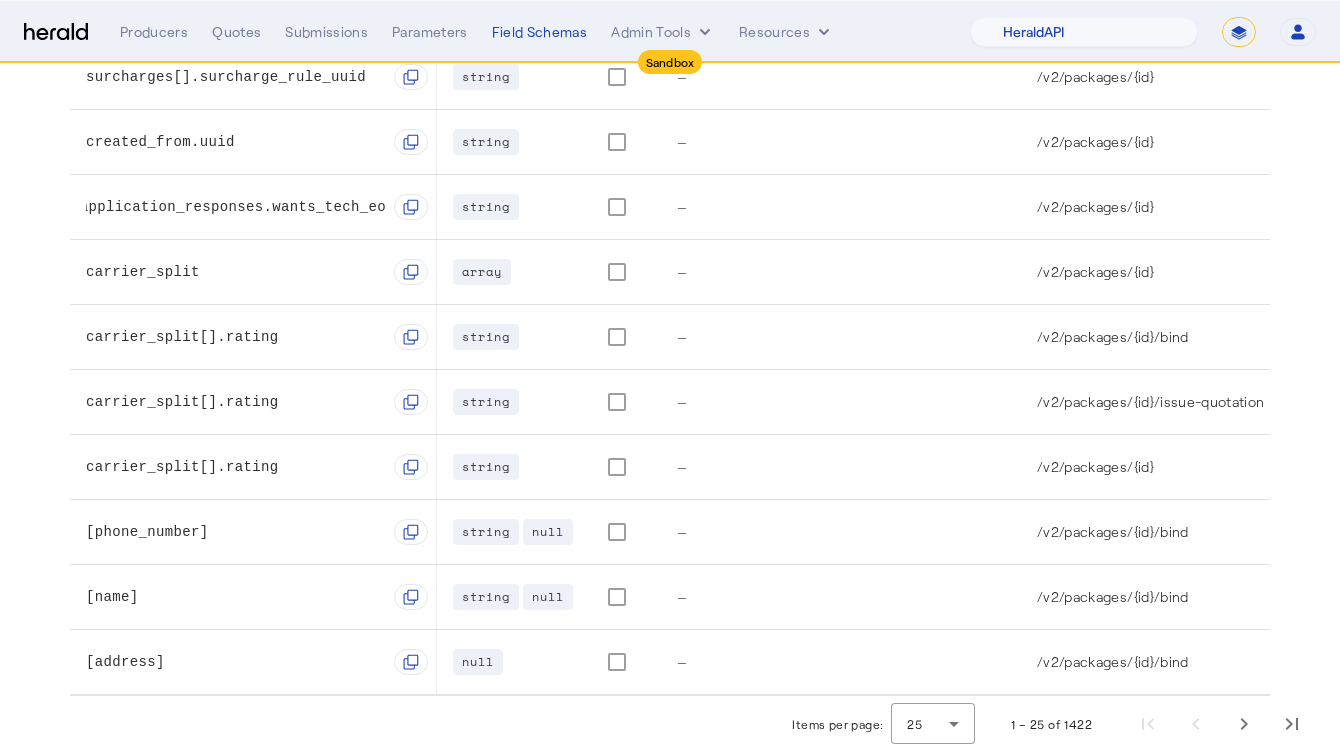 scroll, scrollTop: 1191, scrollLeft: 0, axis: vertical 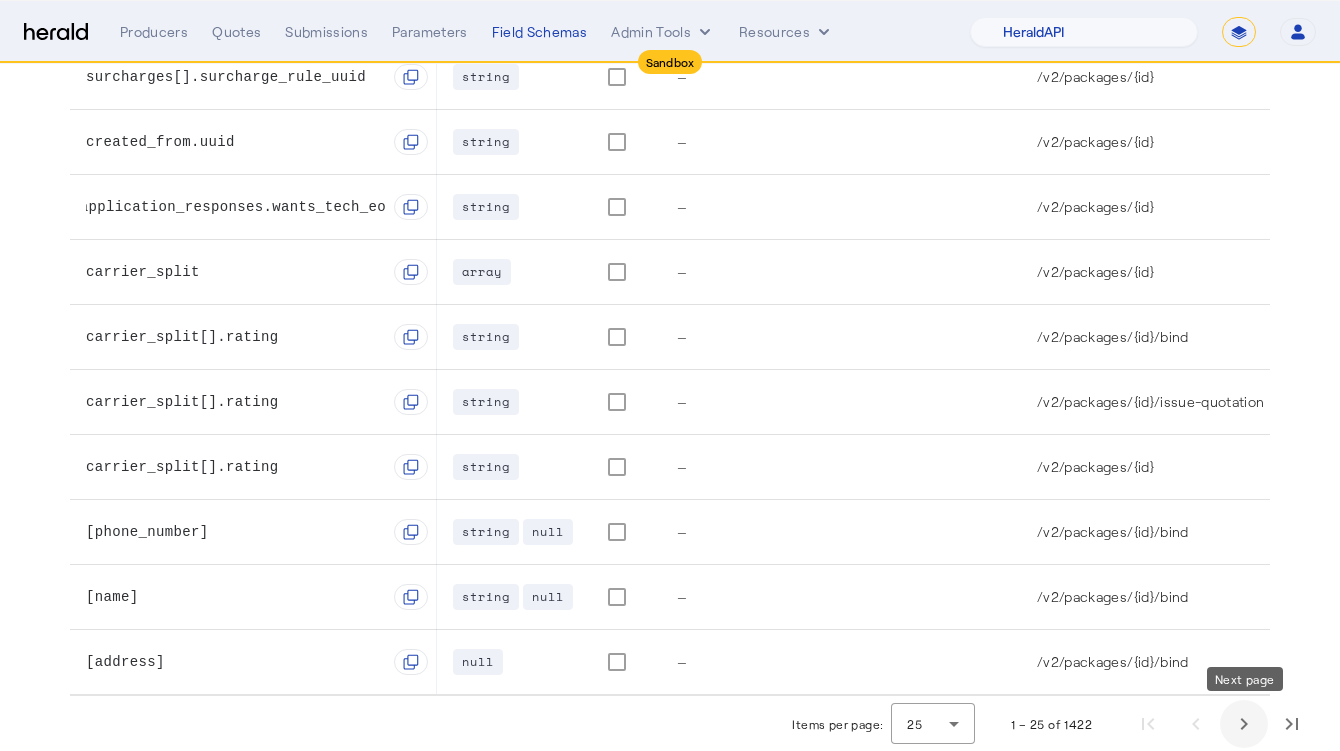 click 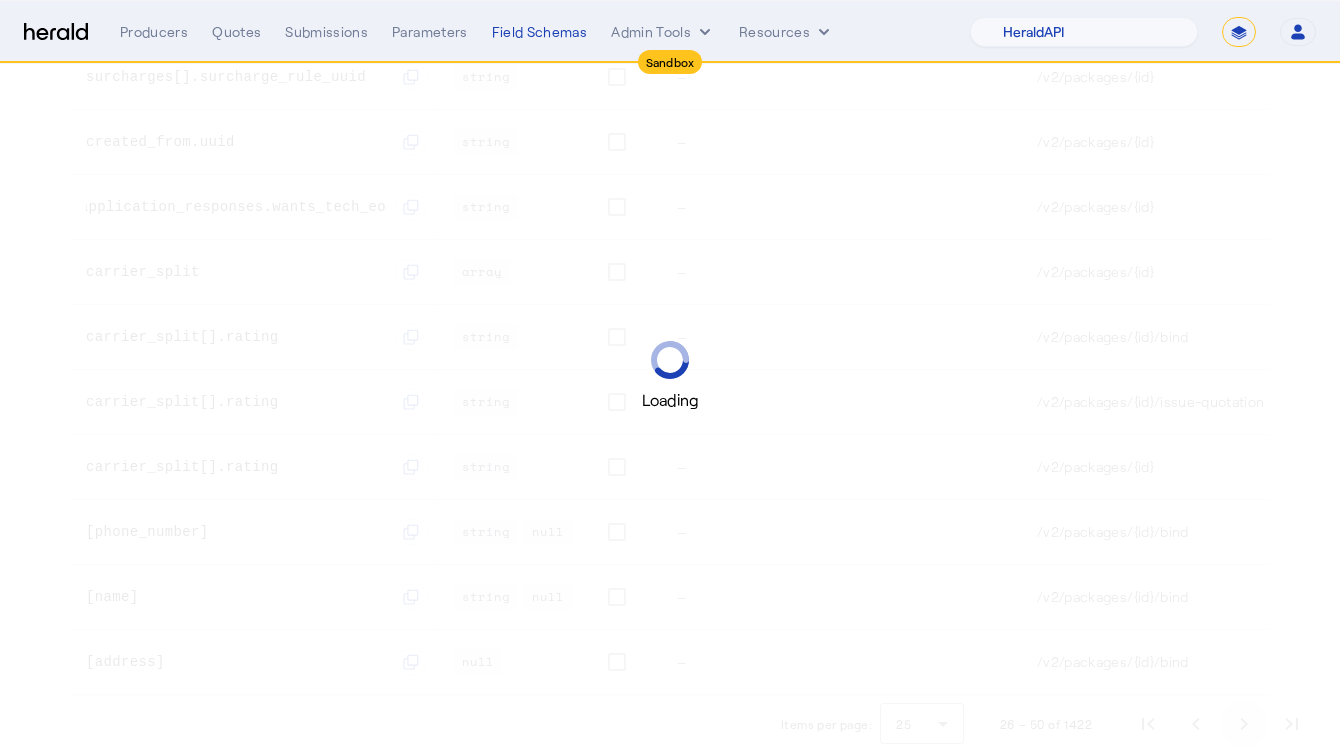 scroll, scrollTop: 0, scrollLeft: 0, axis: both 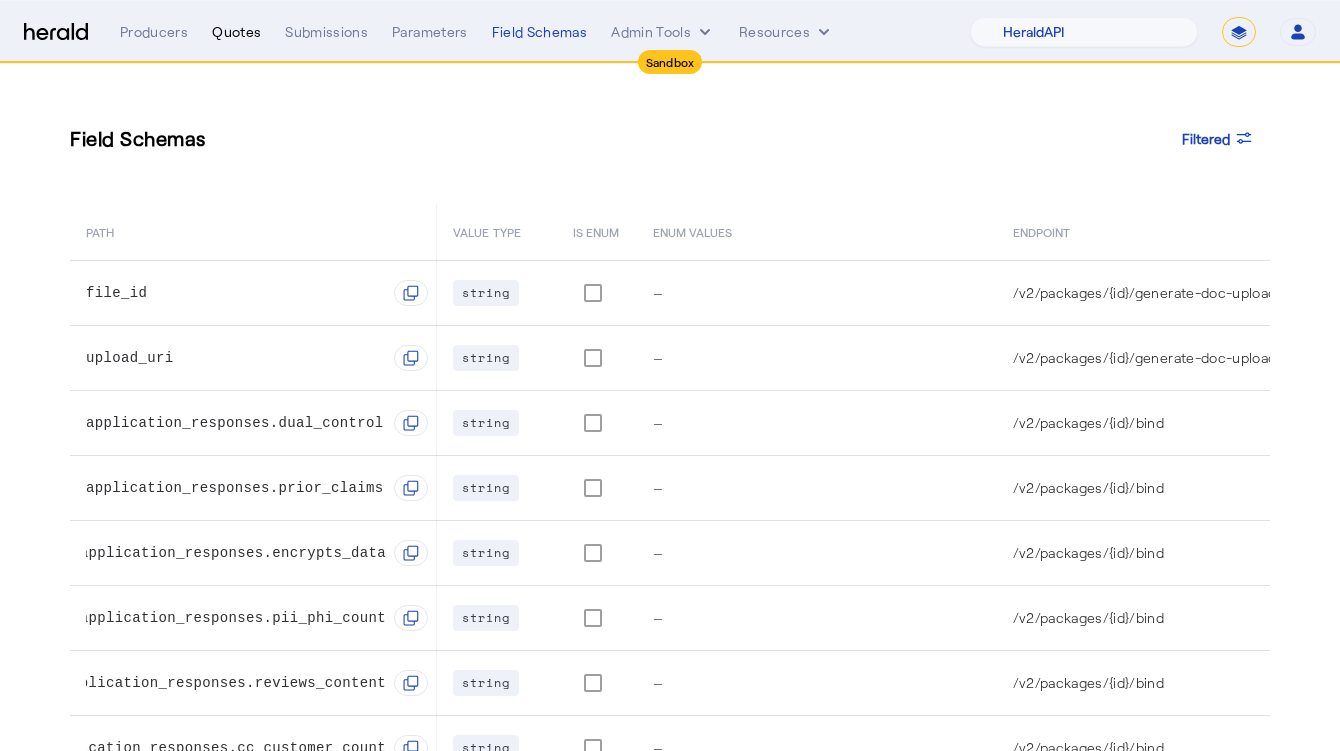 click on "Quotes" at bounding box center [236, 32] 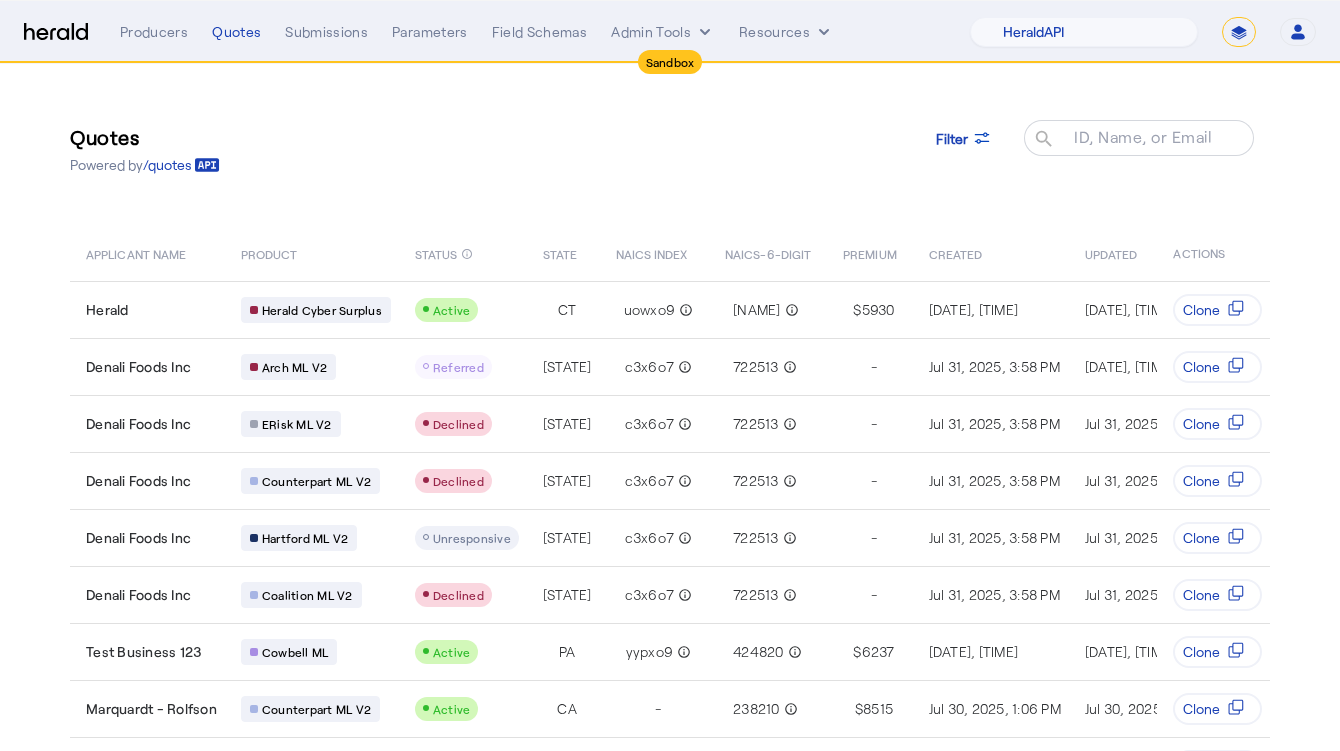 click on "Quotes  Powered by  /quotes
Filter
ID, Name, or Email search" 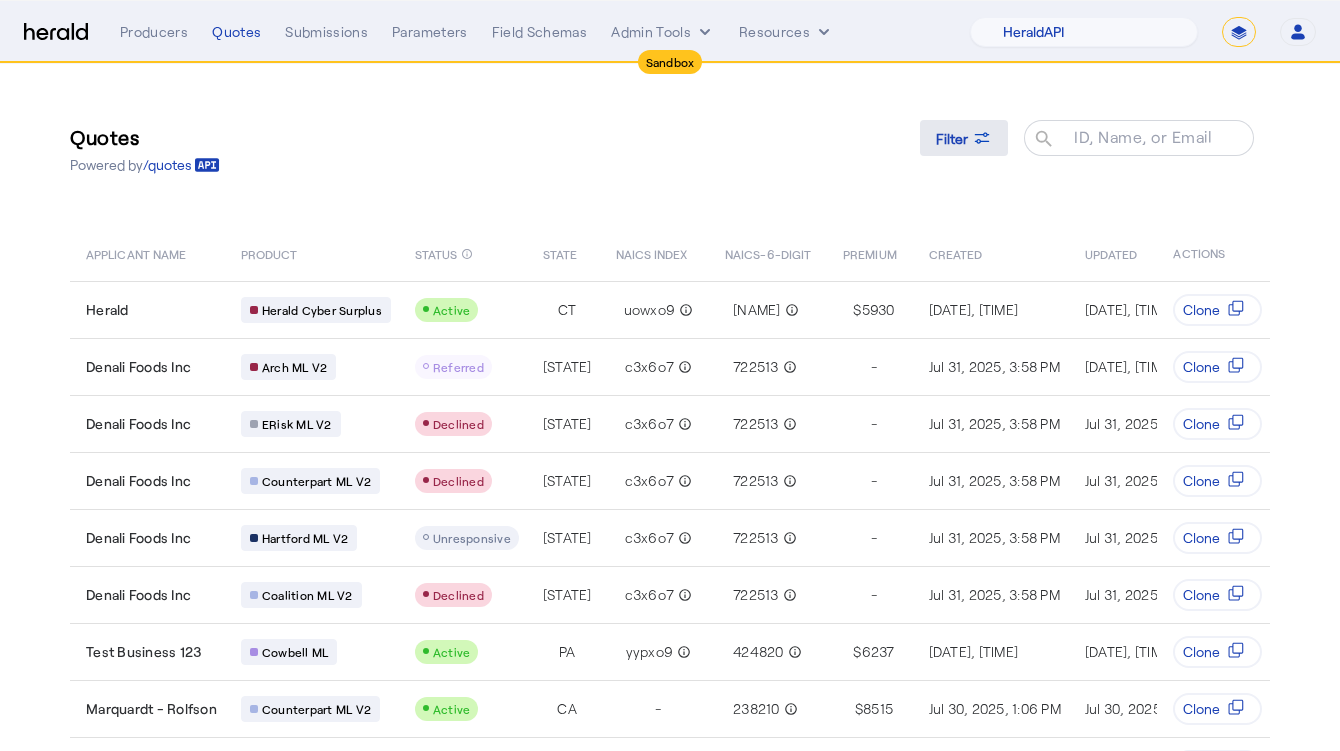 click on "Filter" at bounding box center (952, 138) 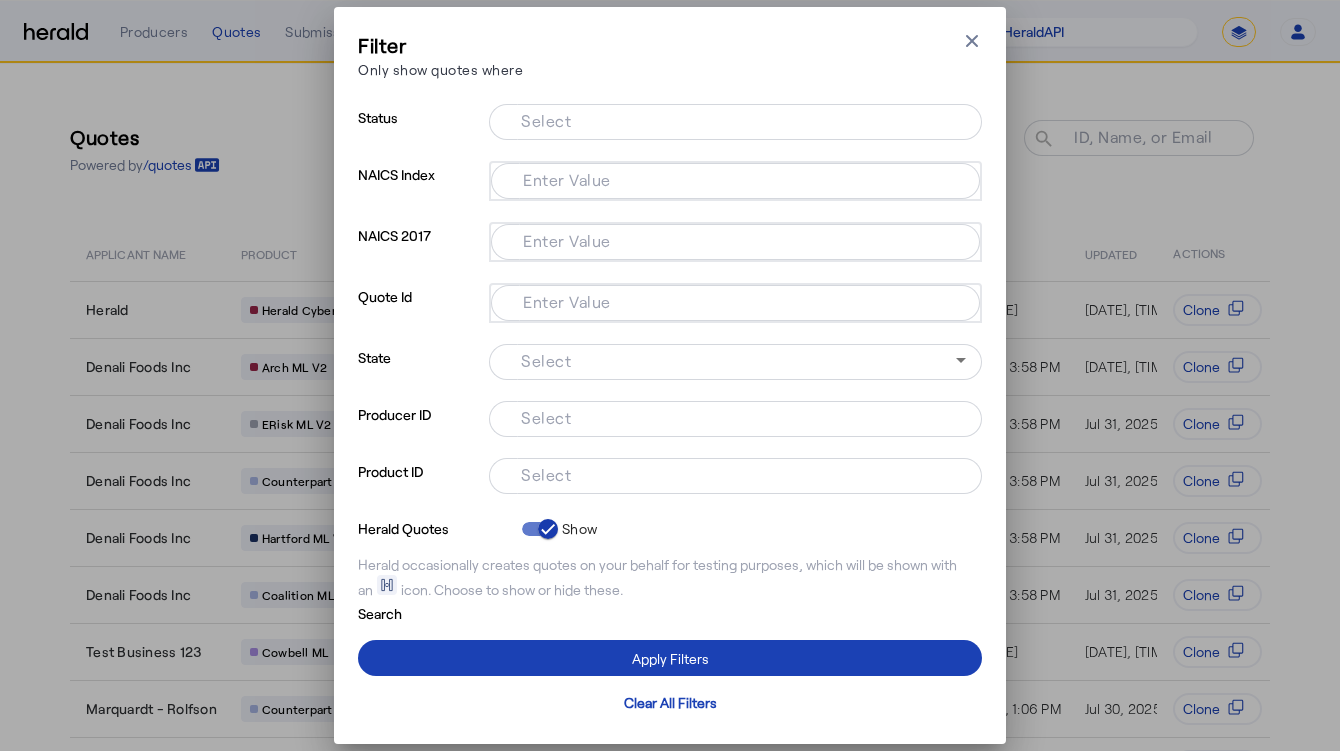 click on "Select" at bounding box center [735, 486] 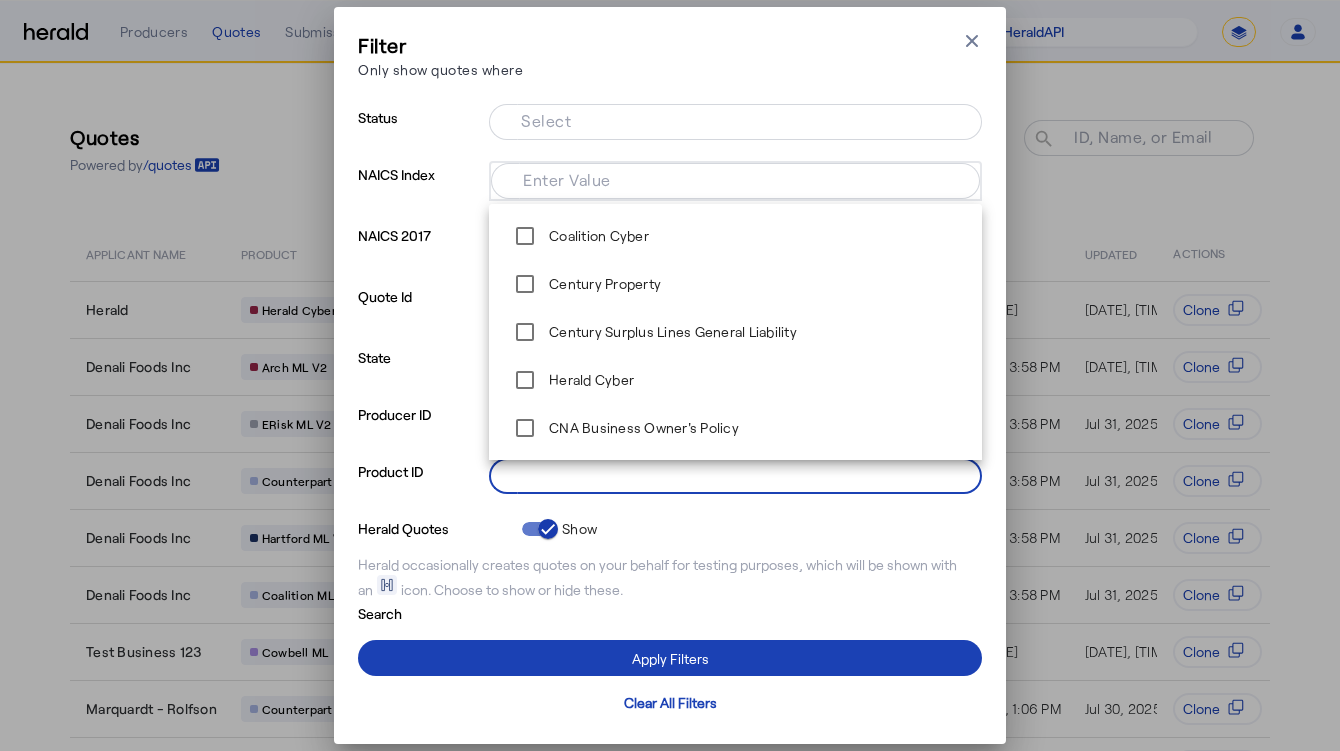 click on "Select" at bounding box center [731, 474] 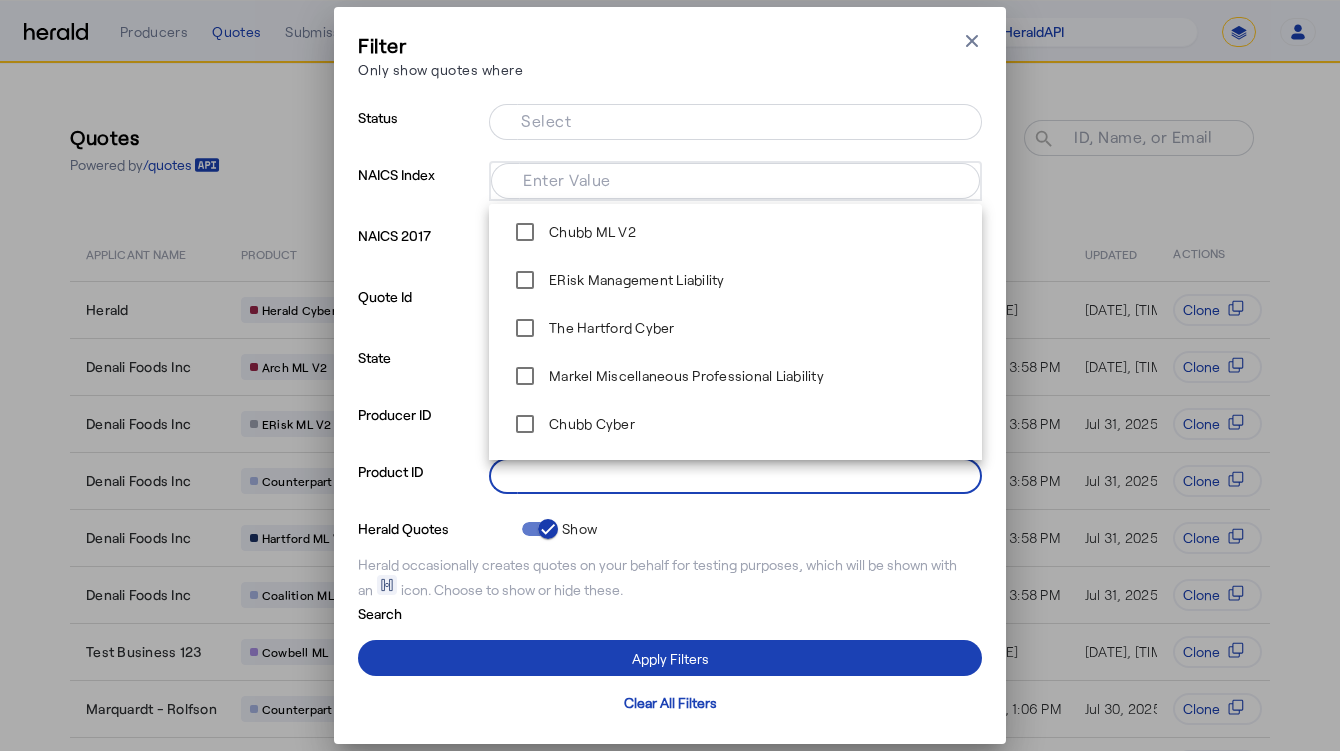 scroll, scrollTop: 2619, scrollLeft: 0, axis: vertical 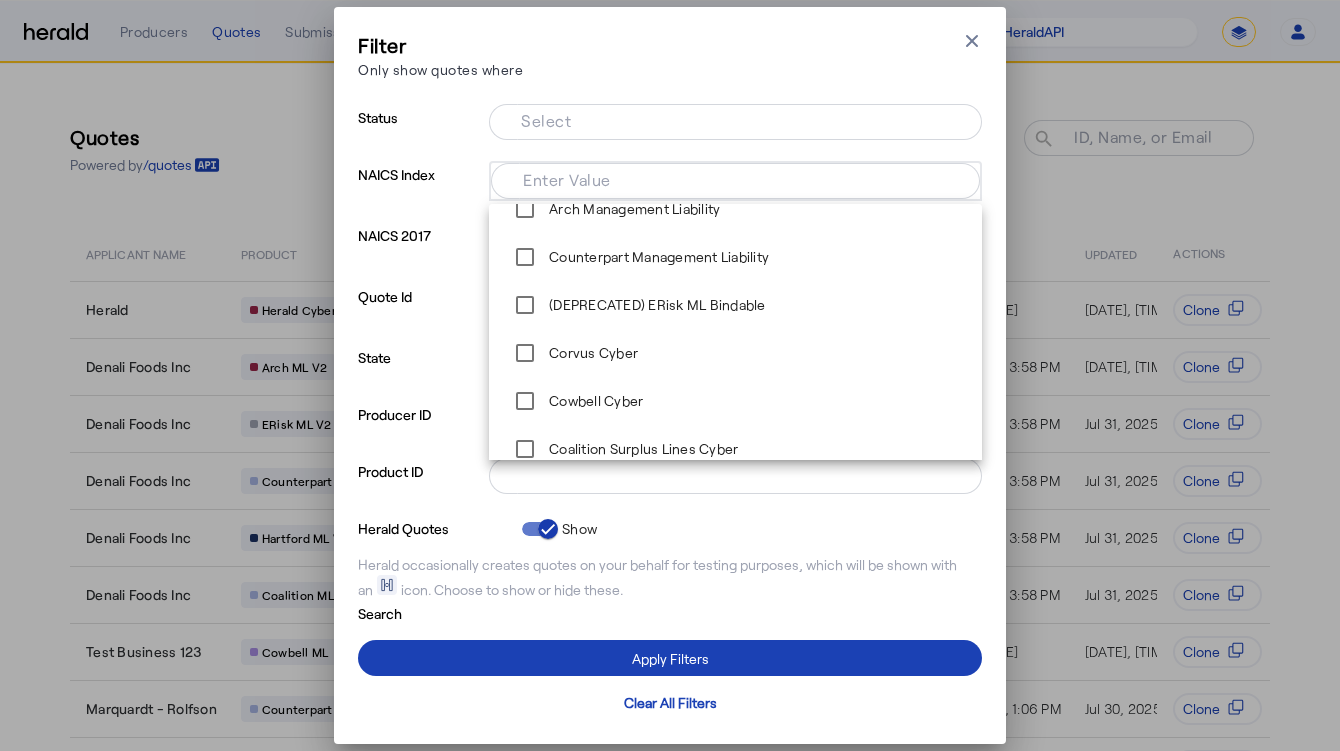 click on "Herald Quotes  Show" at bounding box center [670, 527] 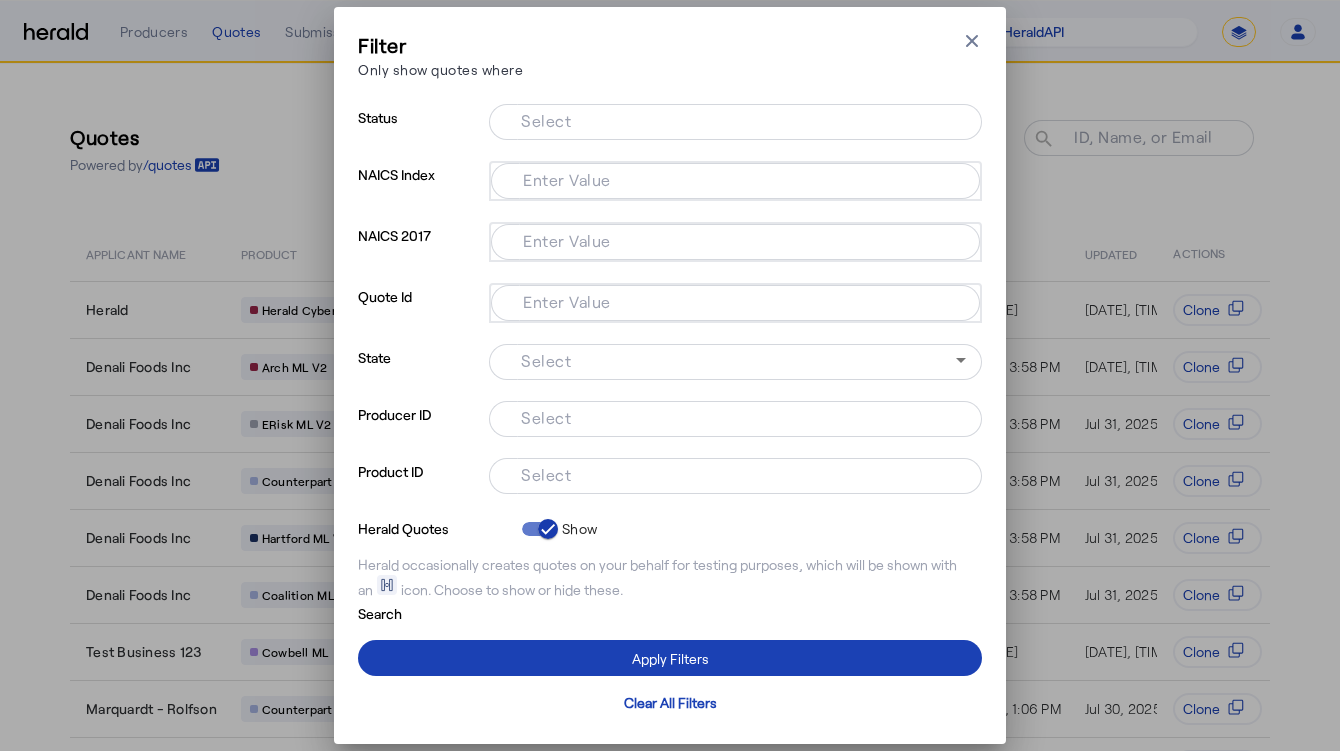 click on "Select" at bounding box center [731, 120] 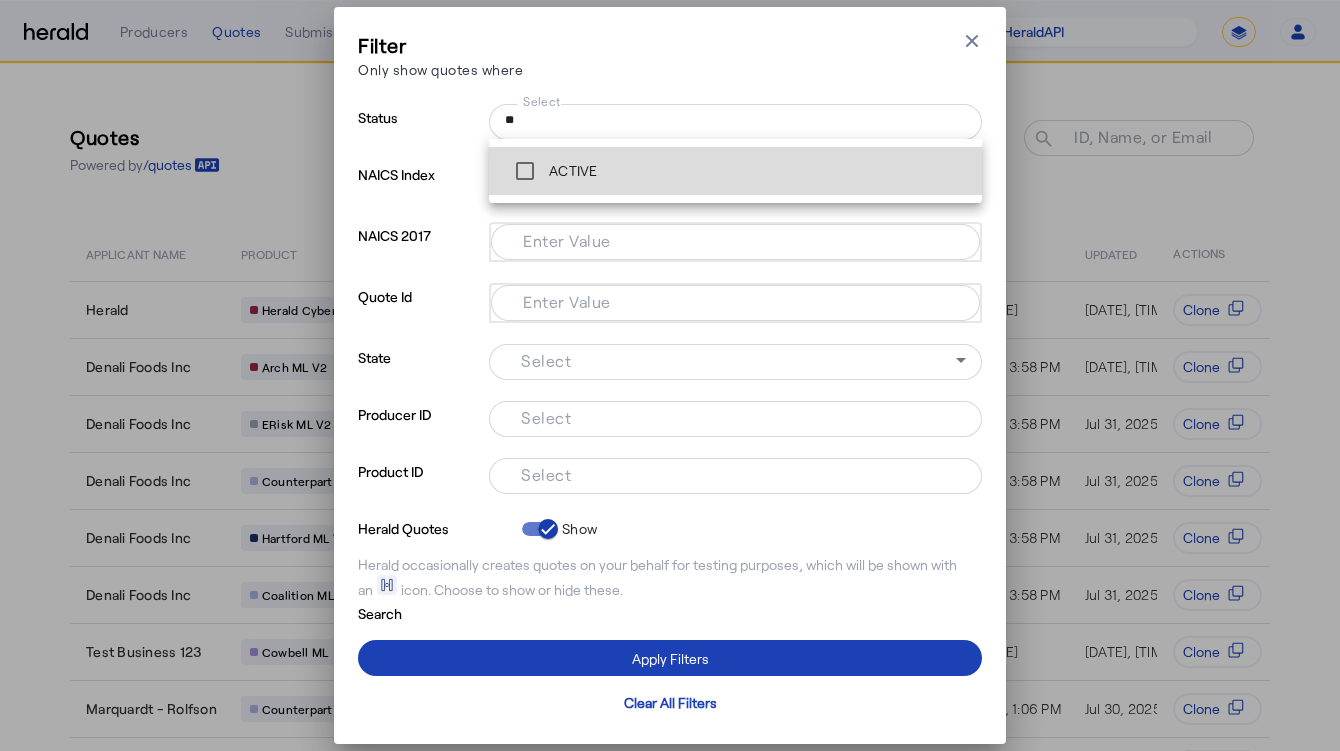 click on "ACTIVE" at bounding box center (735, 171) 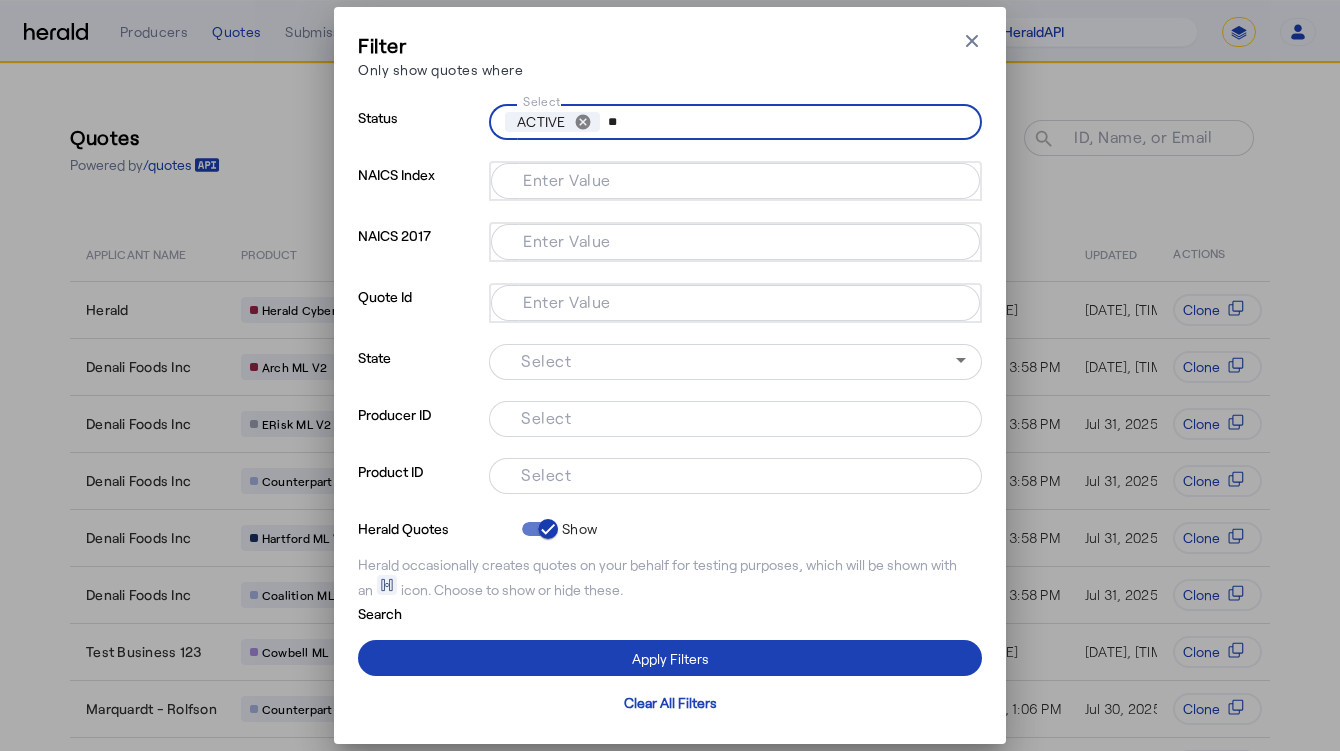 click on "Filter  Only show quotes where  Close modal" at bounding box center [670, 59] 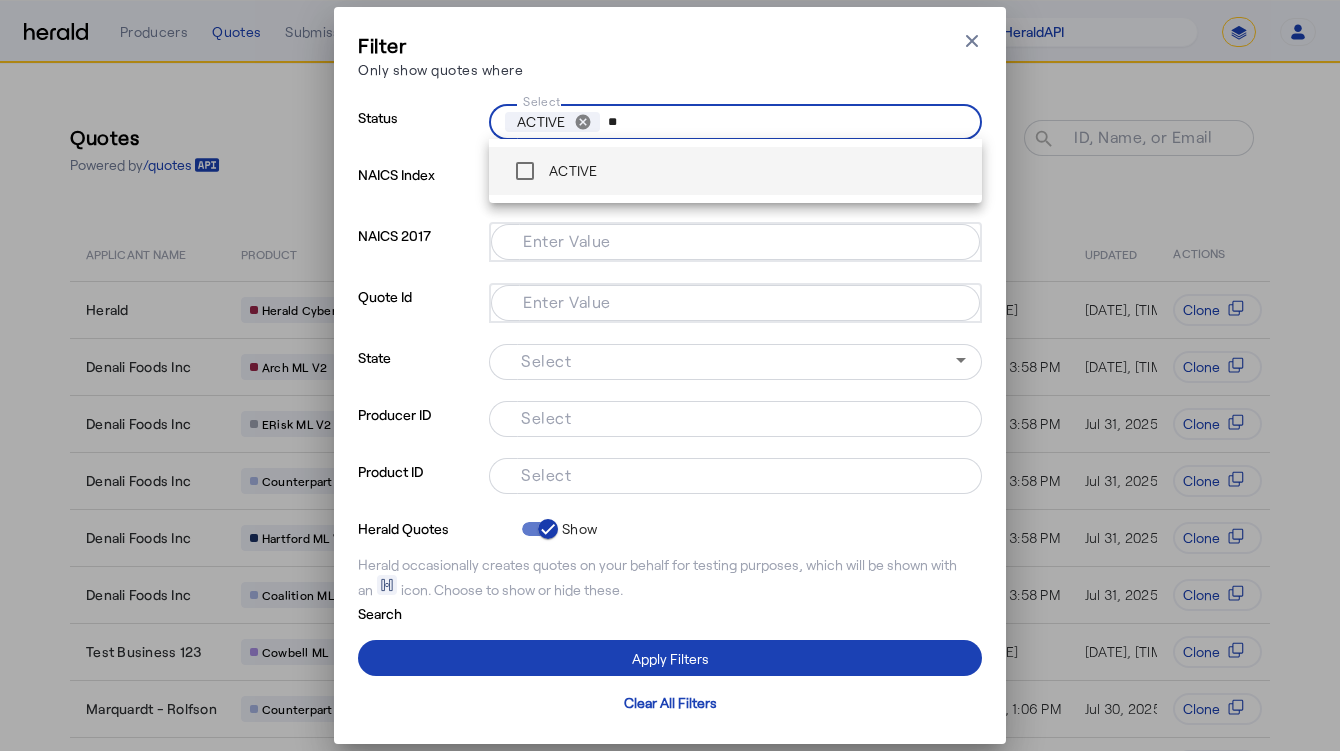 click on "**" at bounding box center (783, 122) 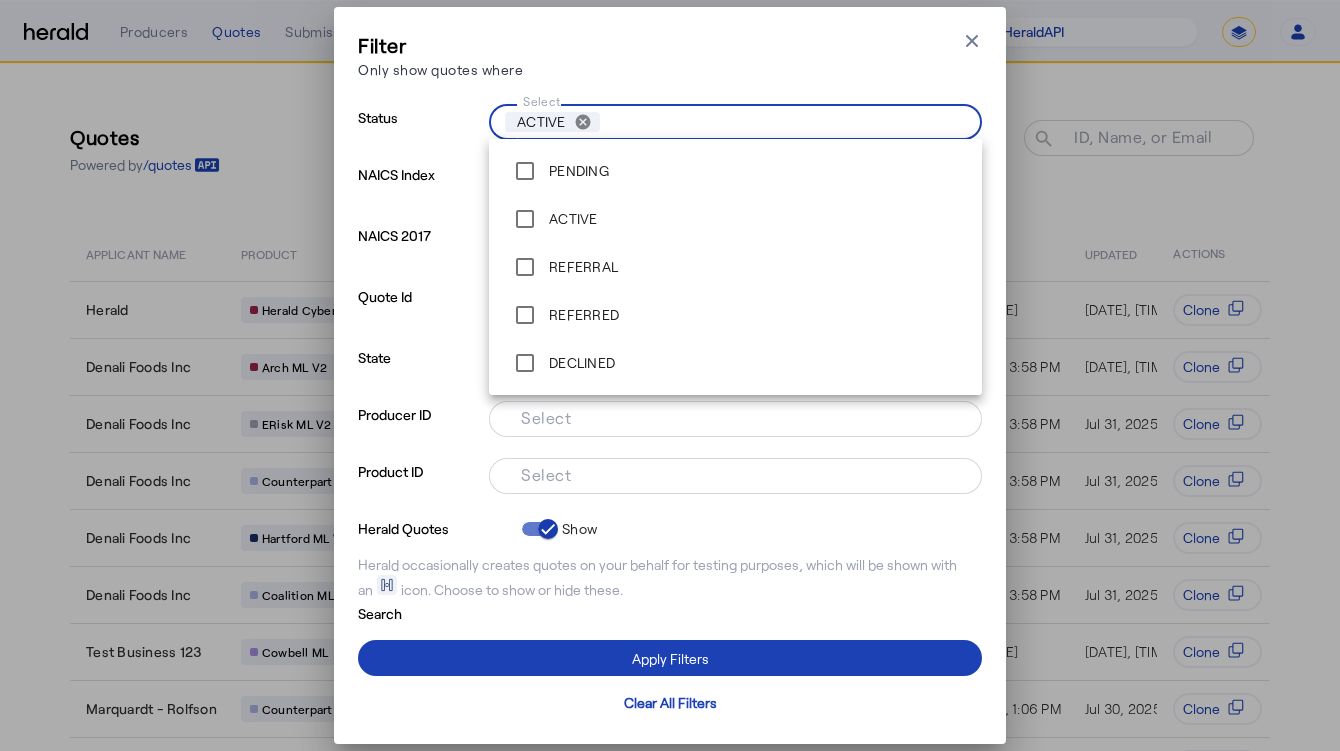 type 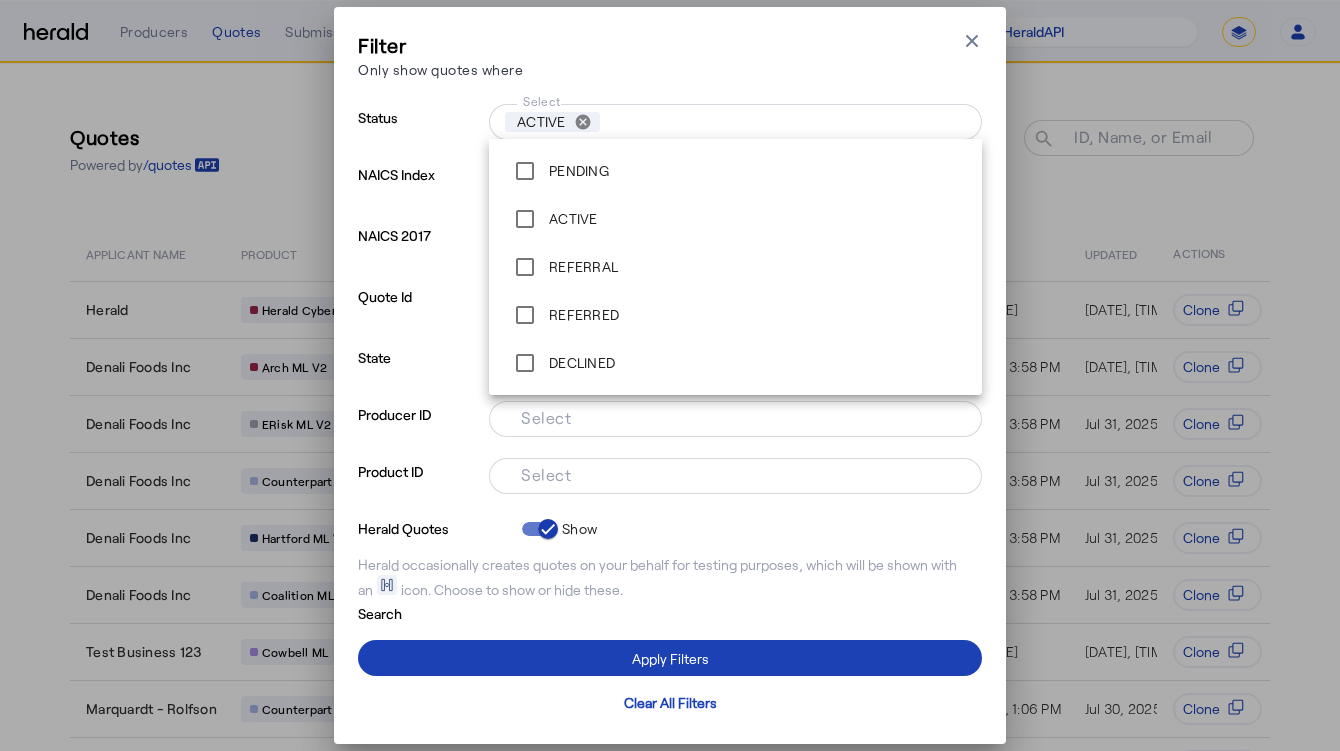 click on "Filter  Only show quotes where  Close modal  Status  Select  ACTIVE  cancel  NAICS Index  Enter Value  NAICS 2017  Enter Value  Quote Id  Enter Value  State  Select  Producer ID  Select  Product ID  Select  Herald Quotes  Show  Herald occasionally creates quotes on your behalf for testing purposes, which will be shown with an
icon. Choose to show or hide these.   Search   Apply Filters   Clear All Filters" at bounding box center (670, 375) 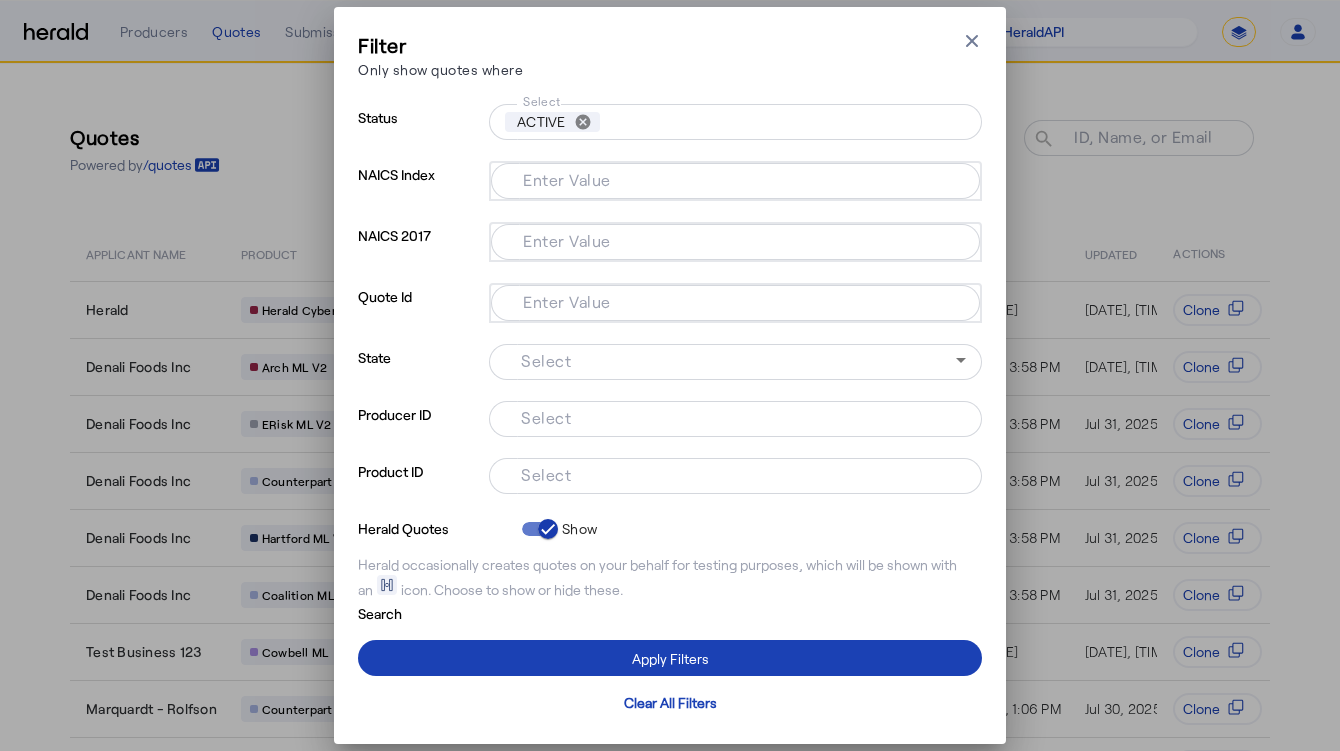 click on "Select" at bounding box center (731, 474) 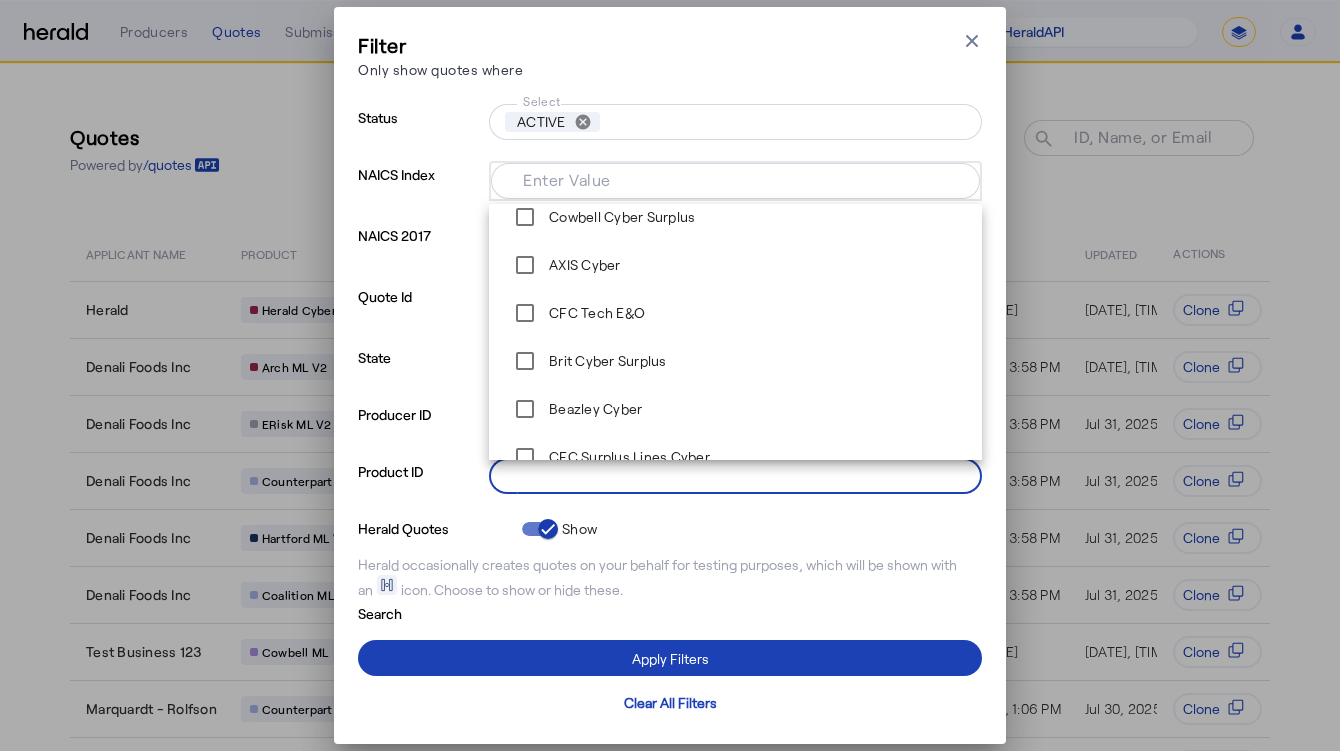 scroll, scrollTop: 3360, scrollLeft: 0, axis: vertical 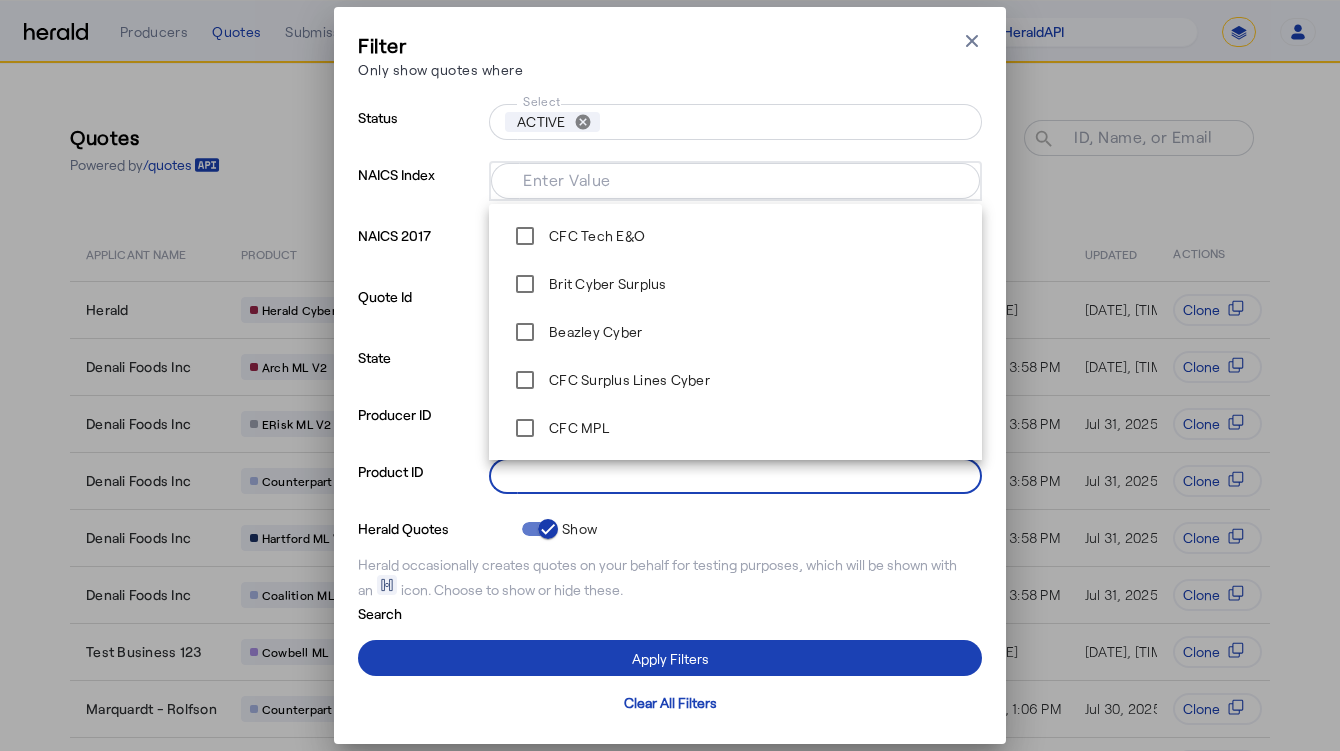 click on "Select" at bounding box center [731, 474] 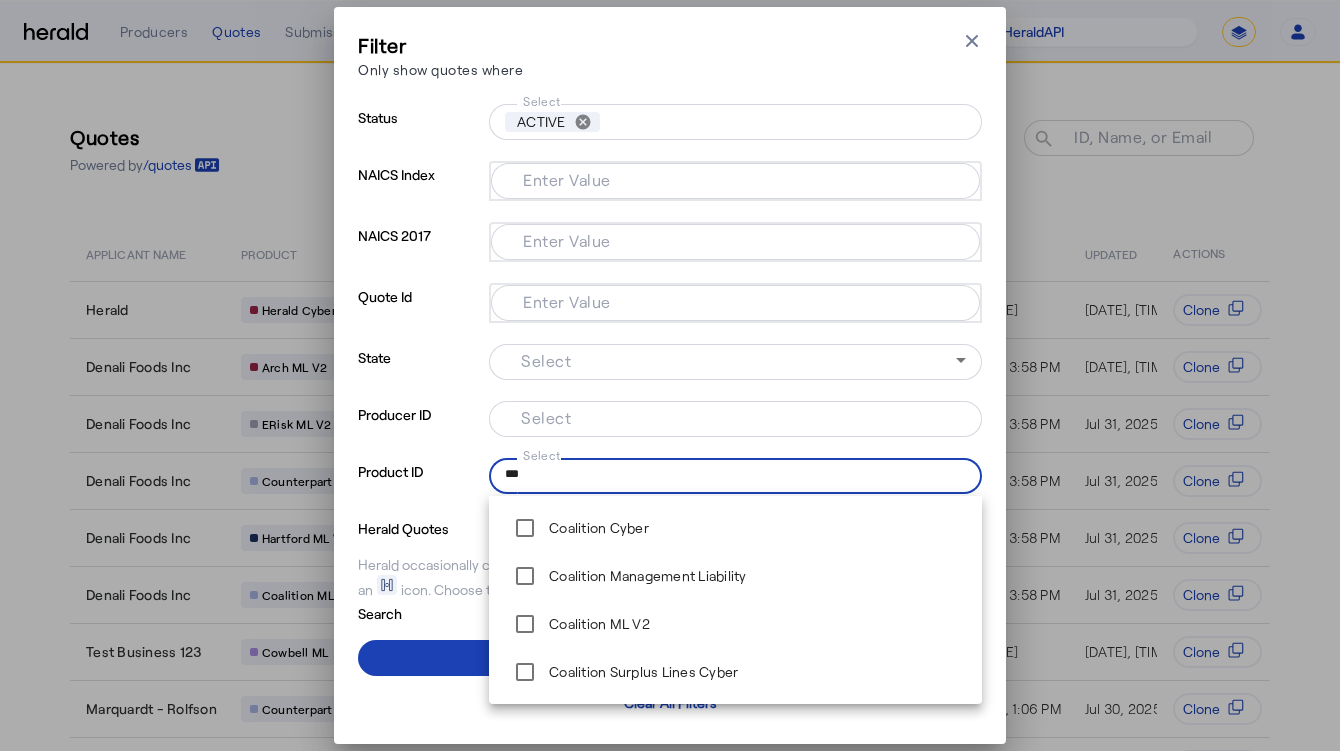 scroll, scrollTop: 0, scrollLeft: 0, axis: both 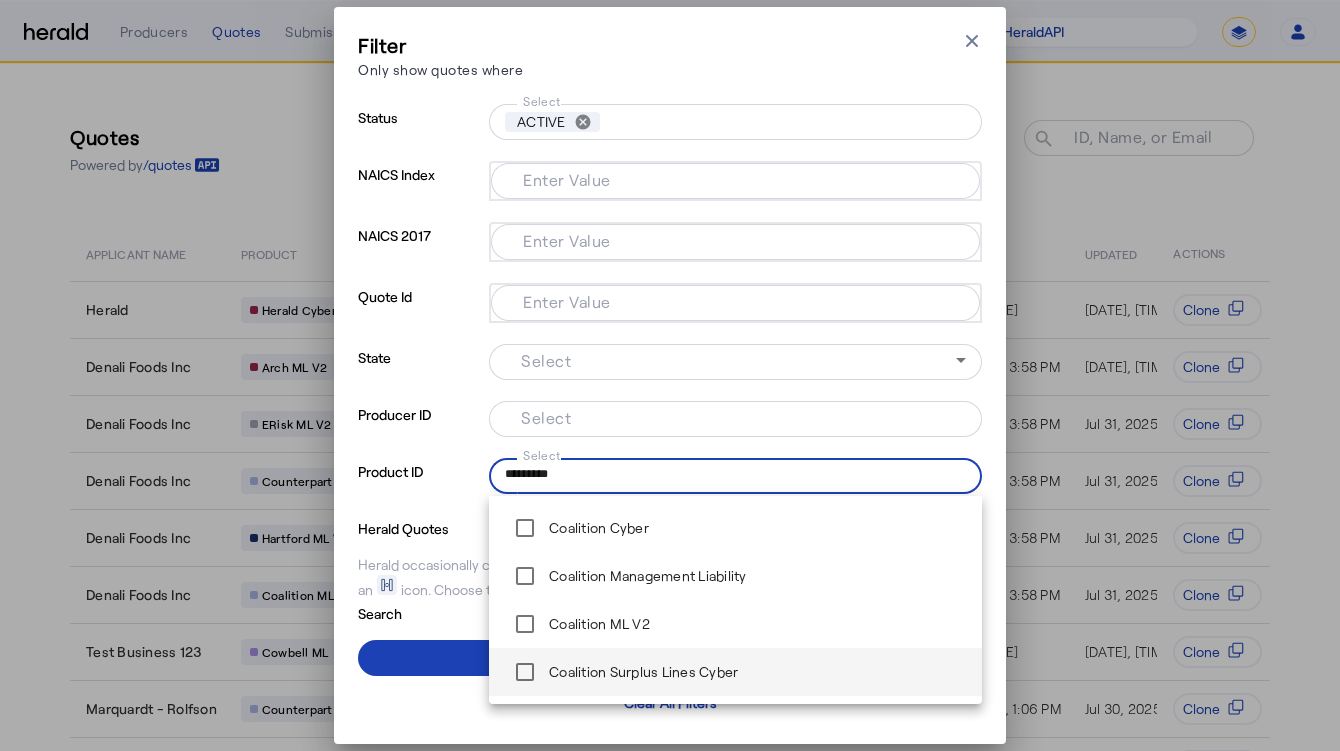 type on "*********" 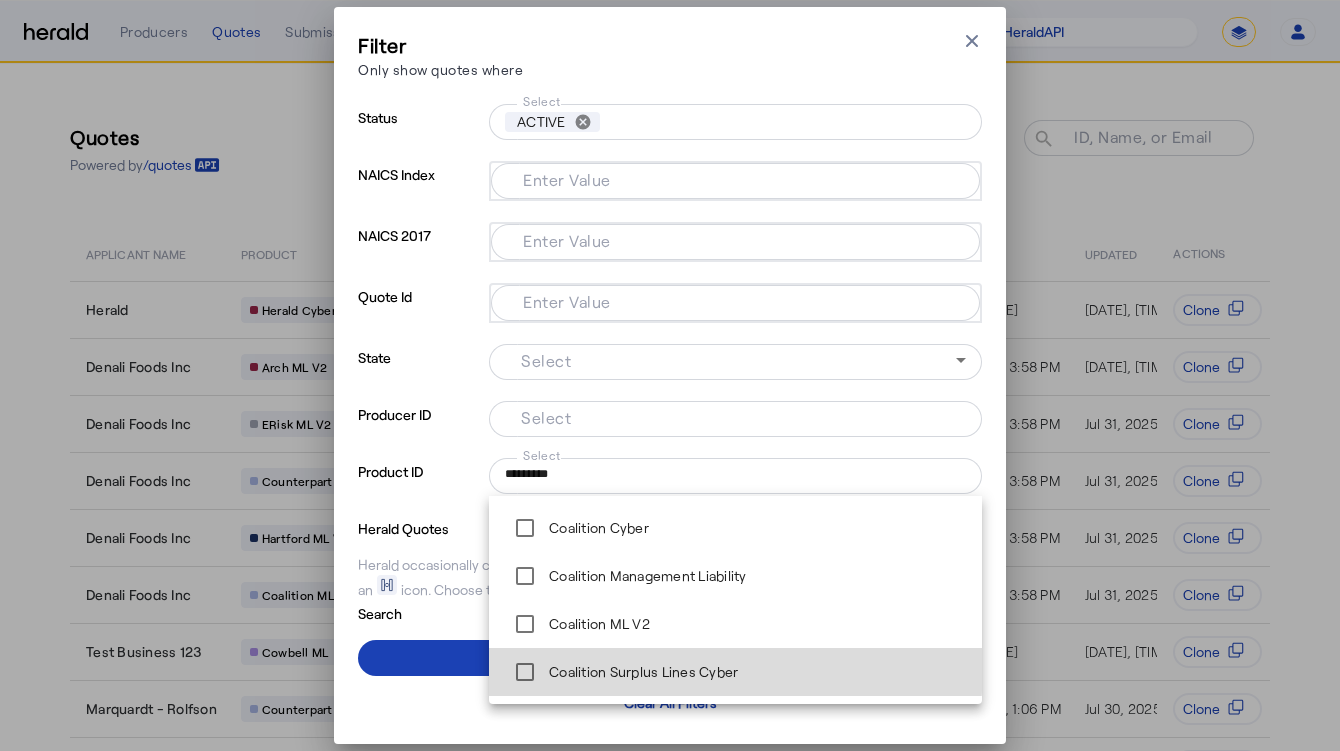 click on "Coalition Surplus Lines Cyber" at bounding box center (641, 672) 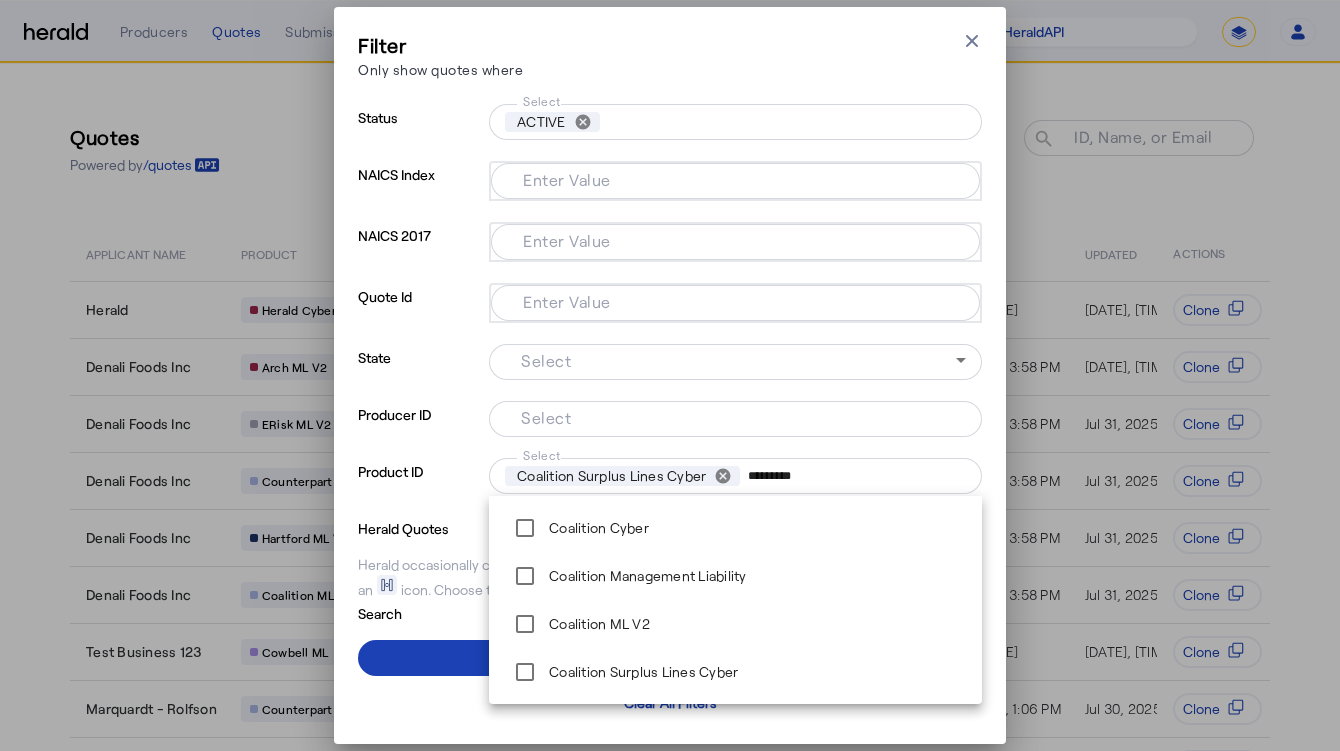 click on "Producer ID" at bounding box center [419, 429] 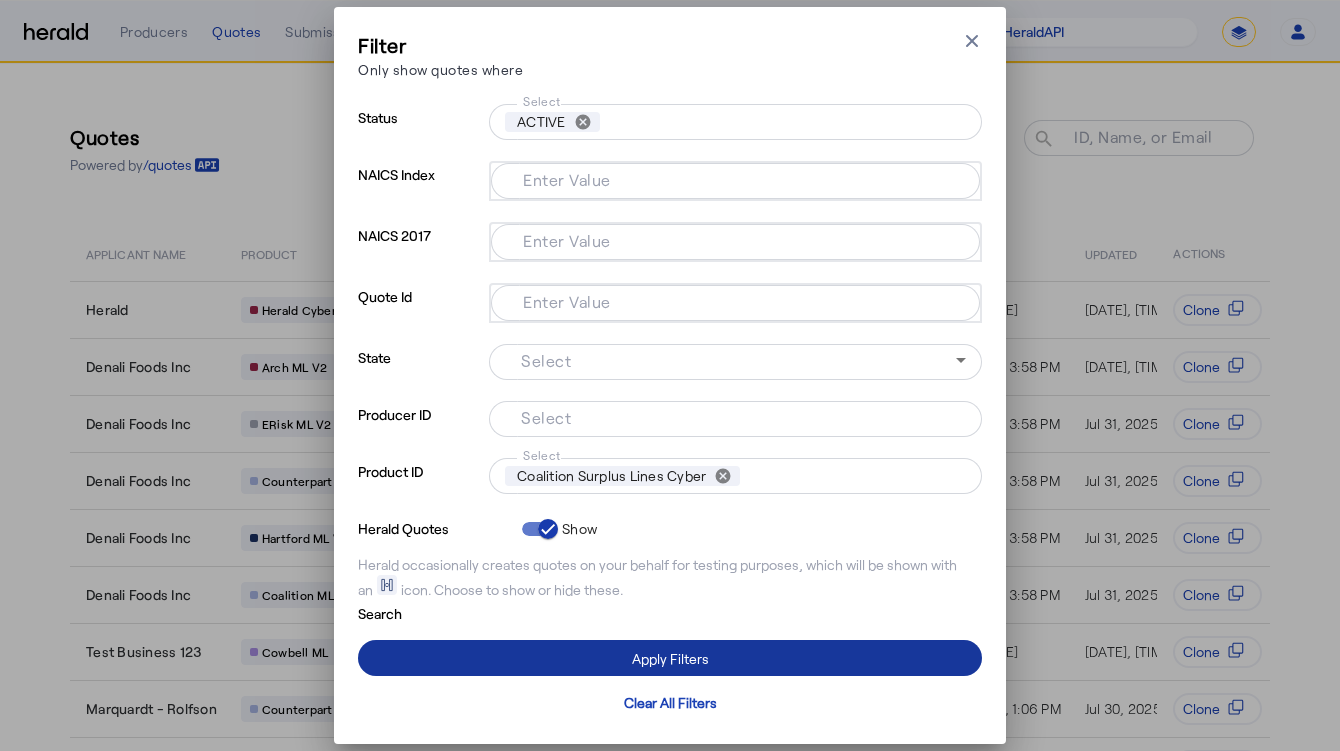 click at bounding box center [670, 658] 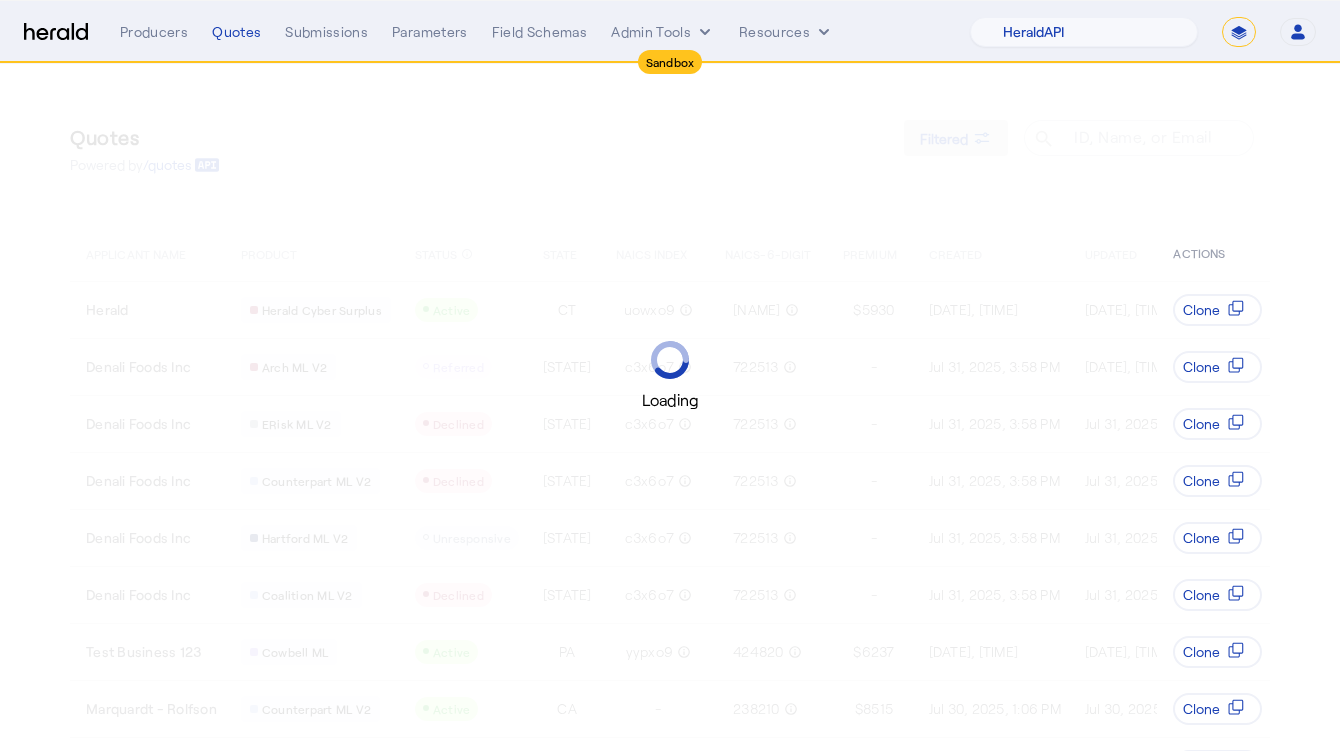 click on "Loading" at bounding box center [670, 375] 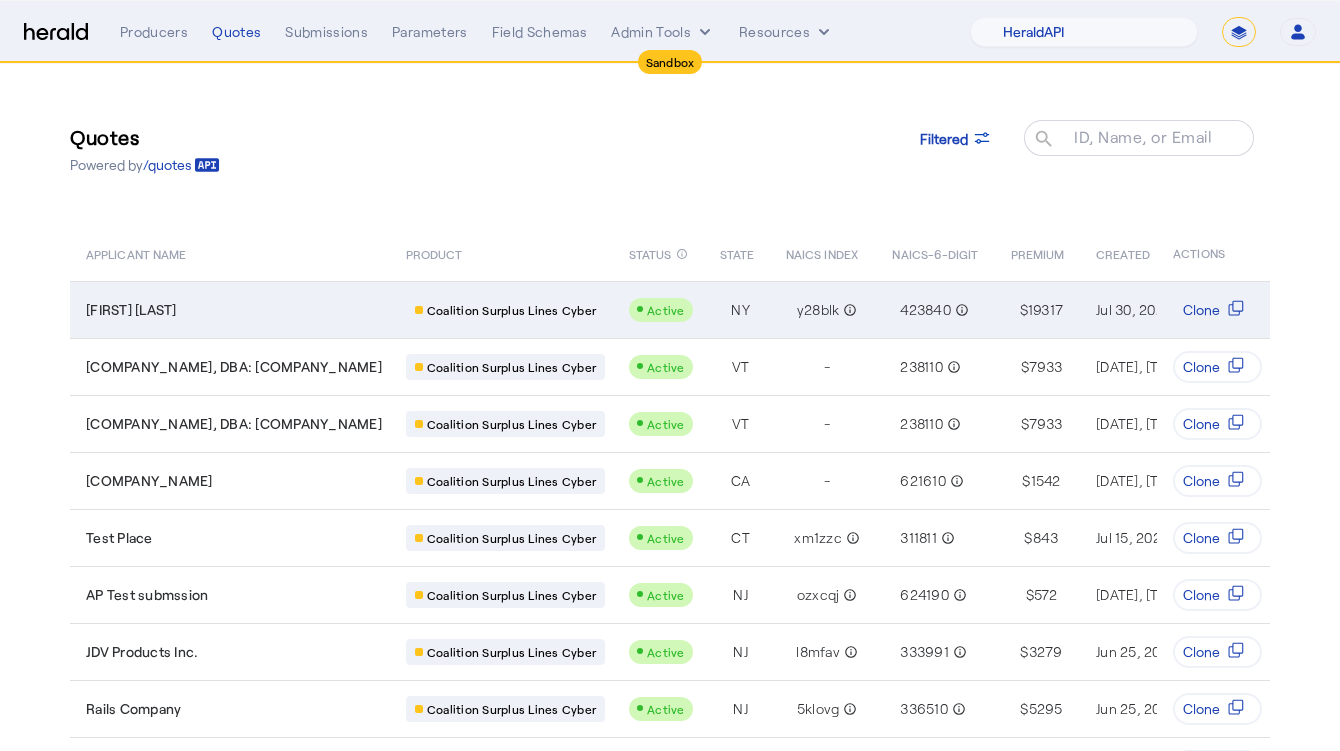 click on "Julius Mitchell" at bounding box center [234, 310] 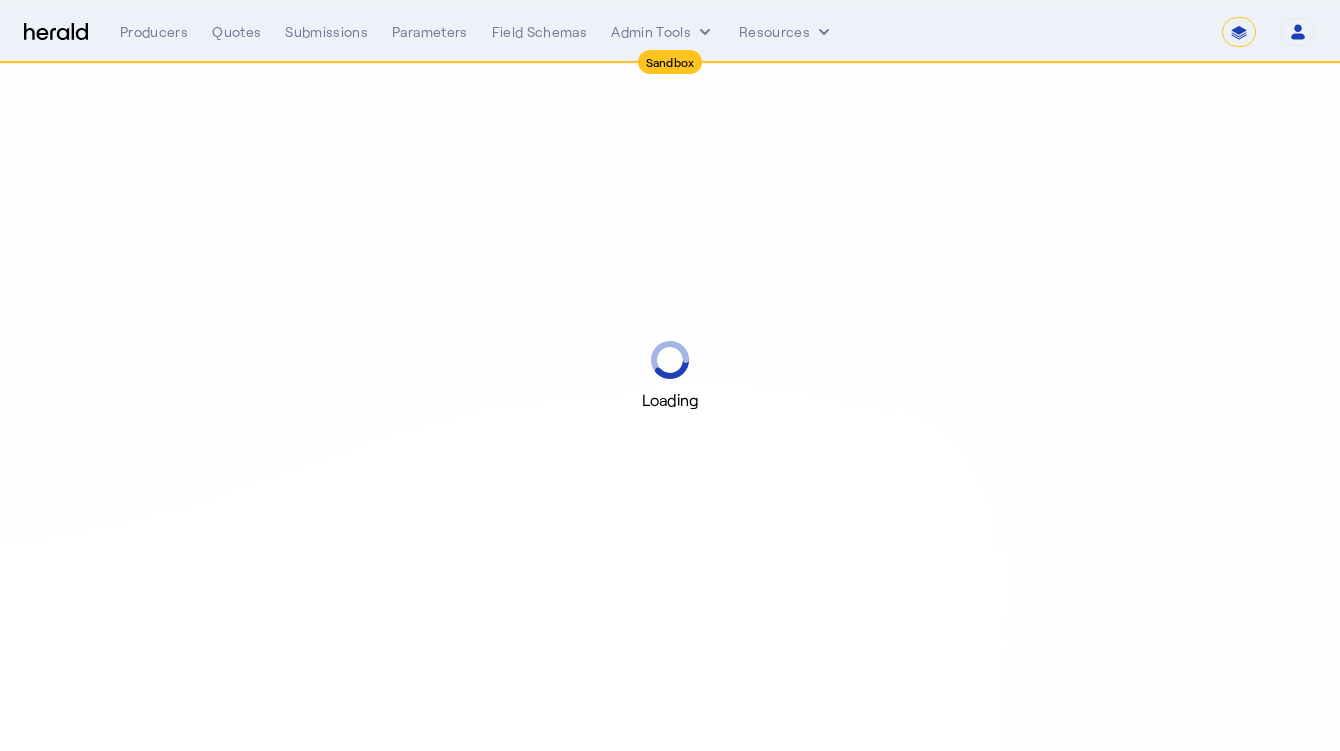 select on "*******" 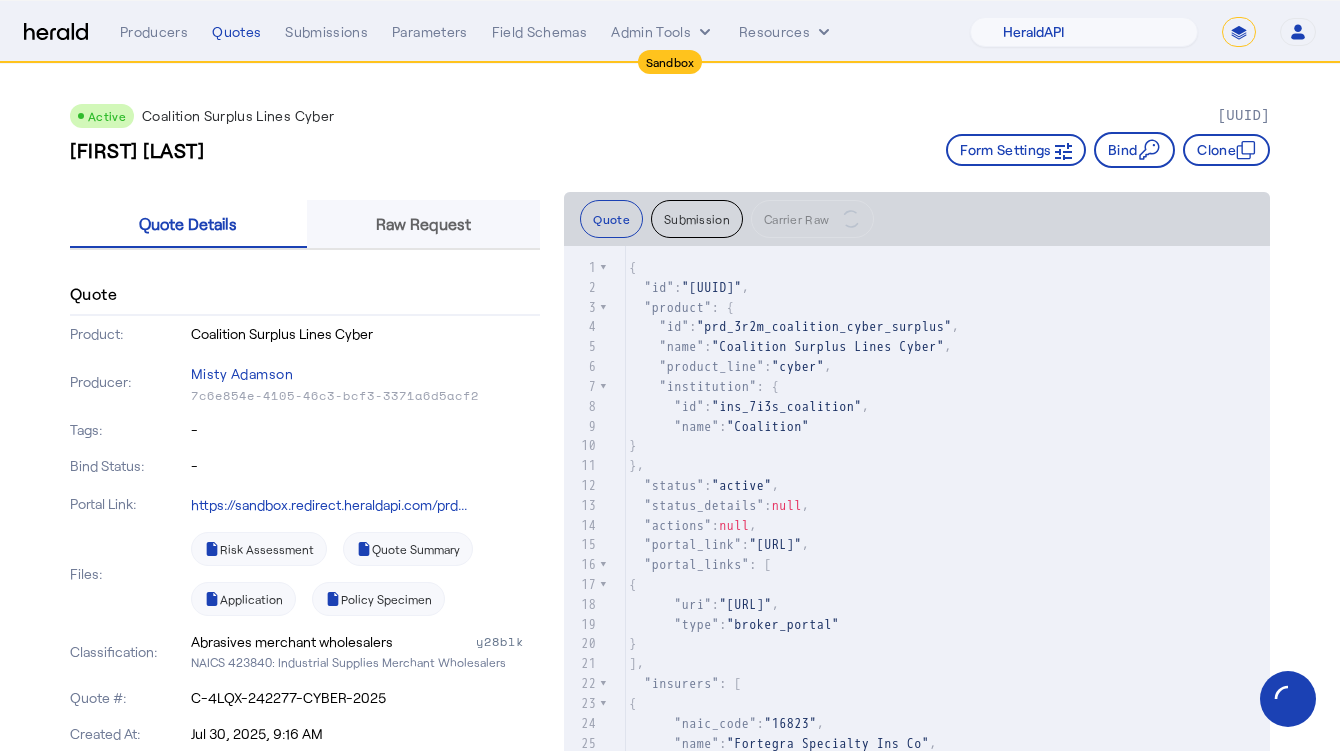 click on "Raw Request" at bounding box center [423, 224] 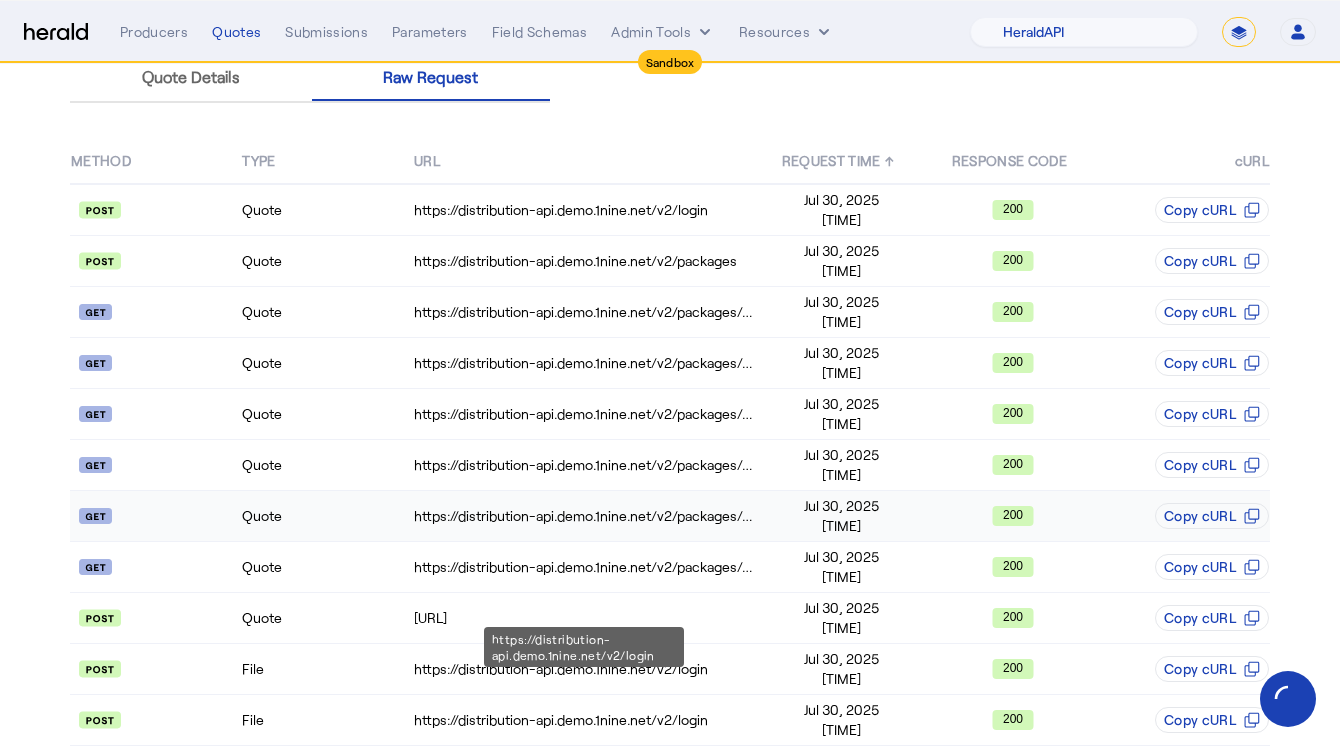 scroll, scrollTop: 264, scrollLeft: 0, axis: vertical 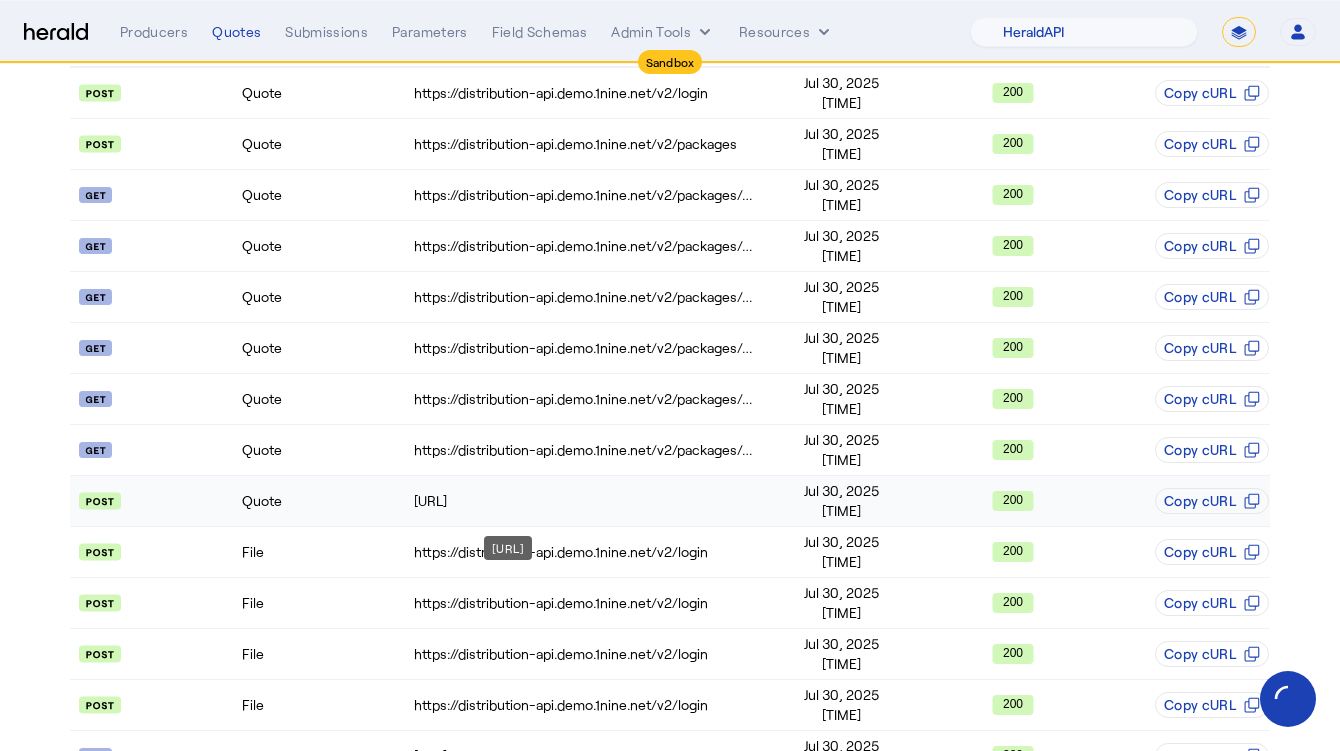 click on "https://distribution-api.demo.1nine.net/v2/packages/426077bf-7431-41df-ae35-5278c36a66c7/issue-quotation" 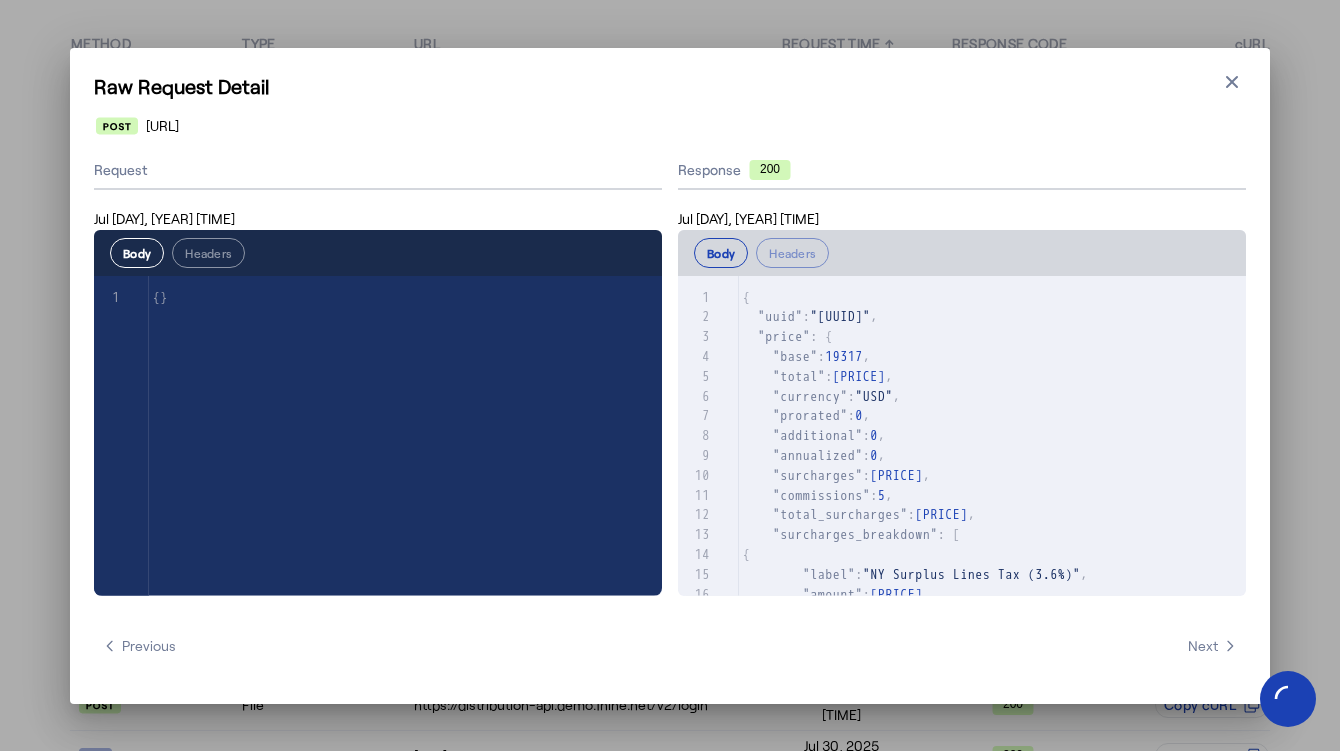 scroll, scrollTop: 0, scrollLeft: 0, axis: both 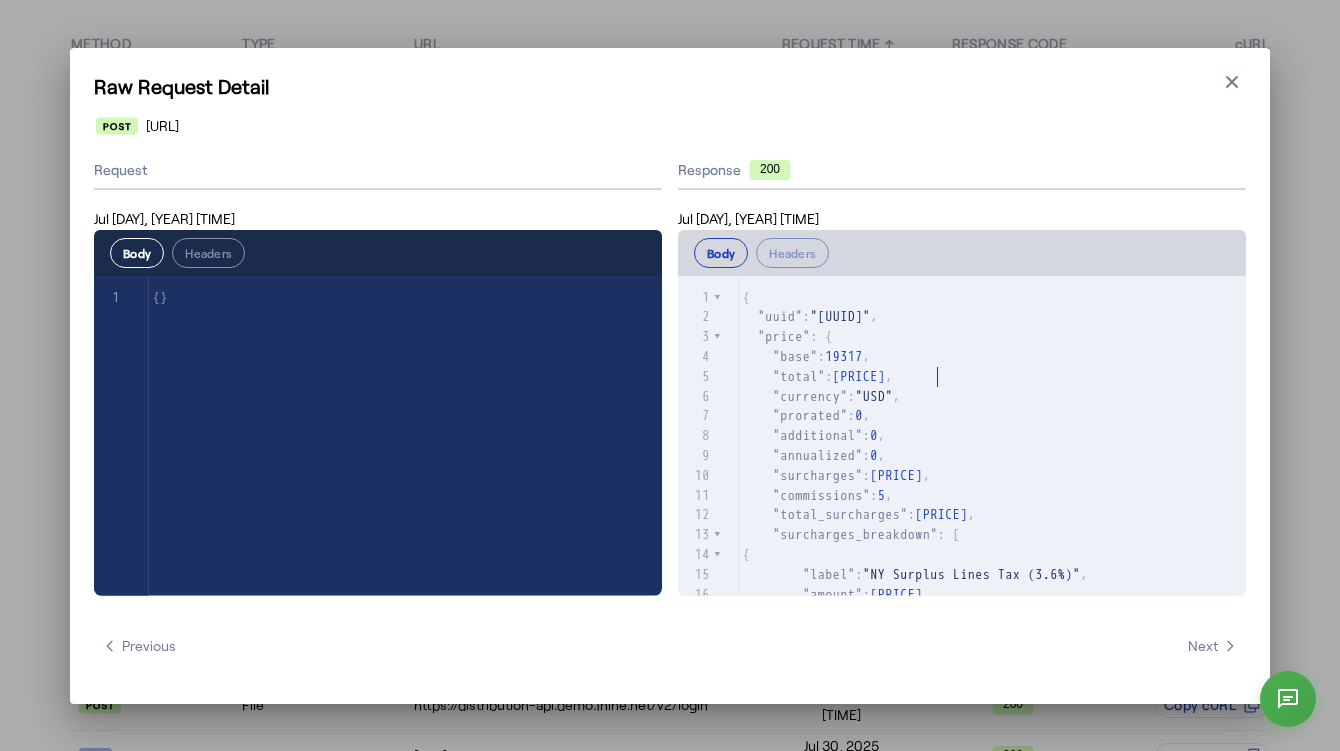 click on ""total" :  20041.39 ," at bounding box center (992, 377) 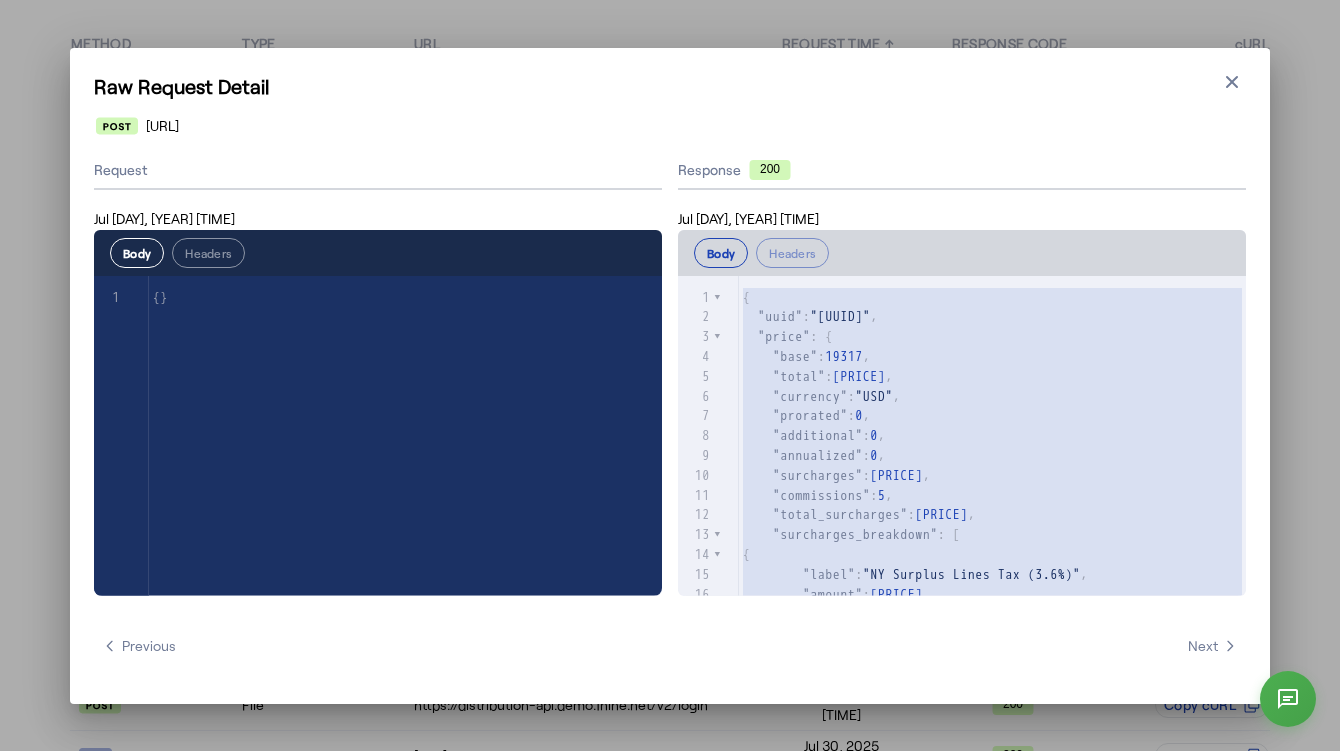 type 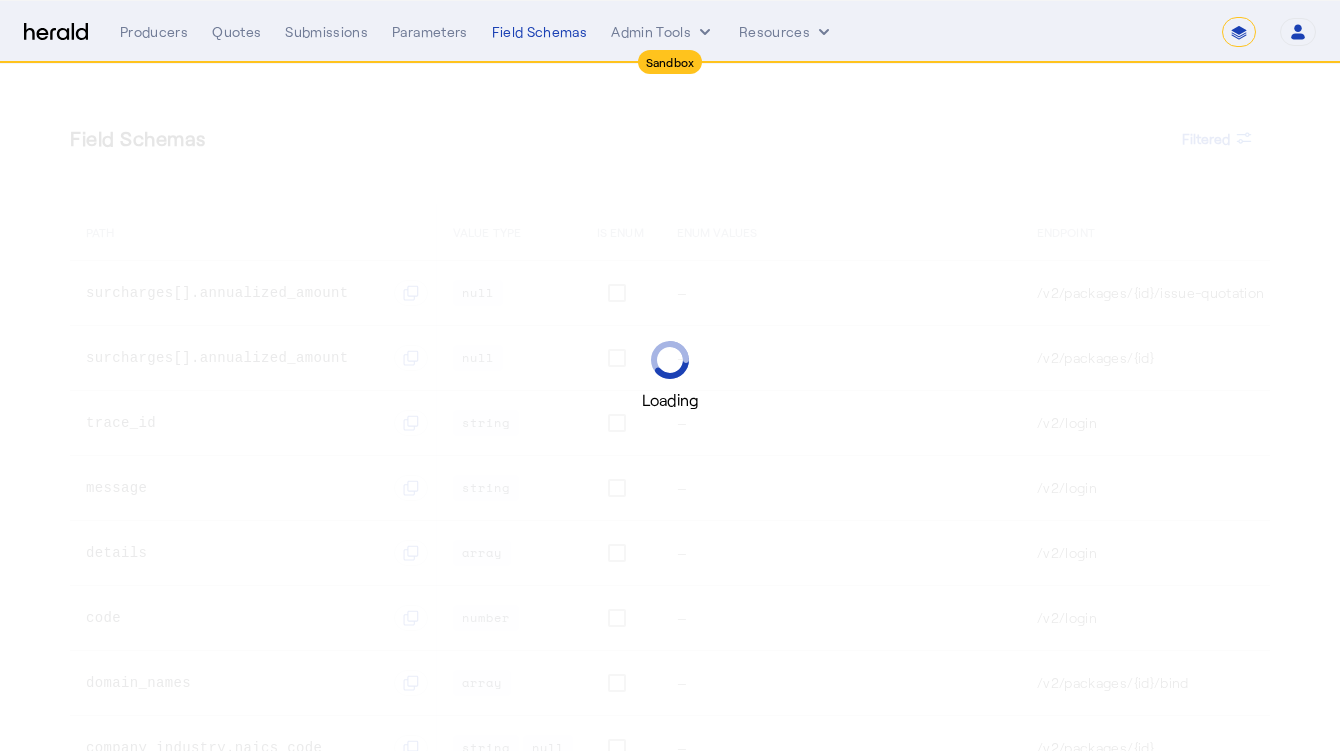 select on "*******" 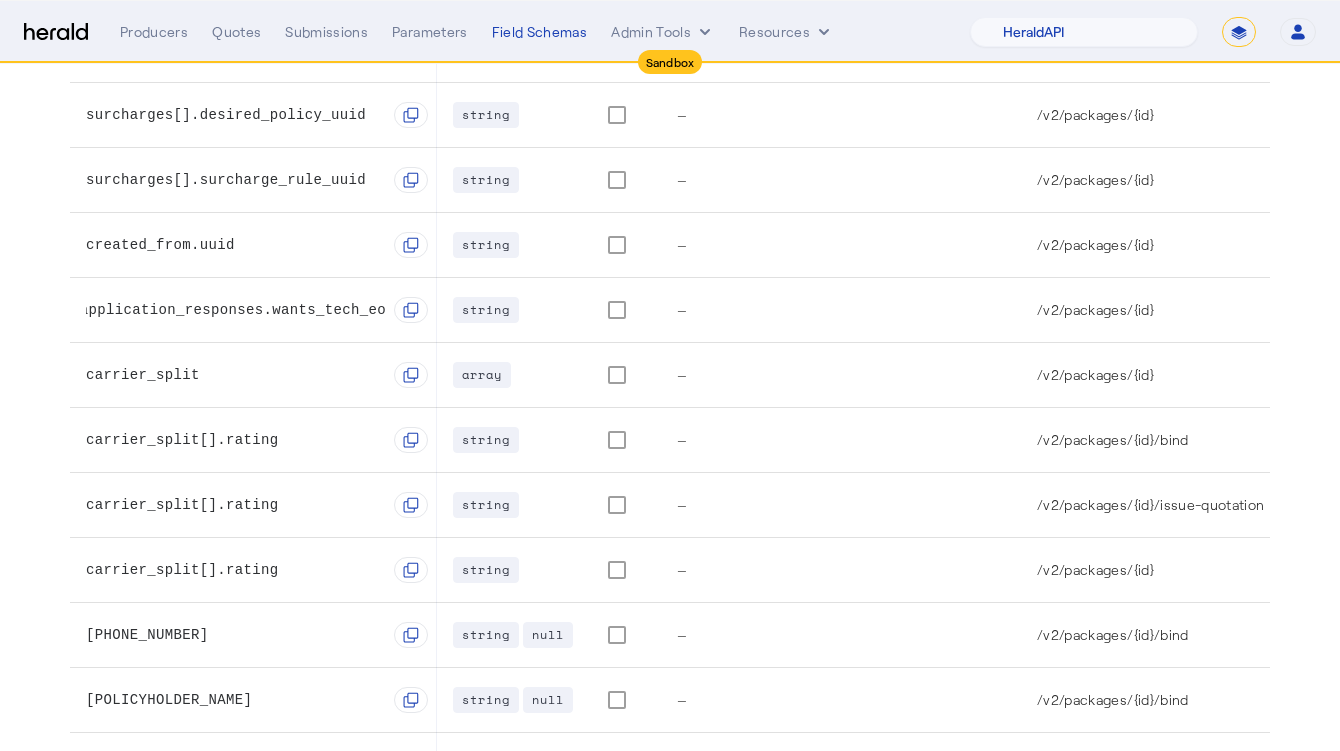 scroll, scrollTop: 1191, scrollLeft: 0, axis: vertical 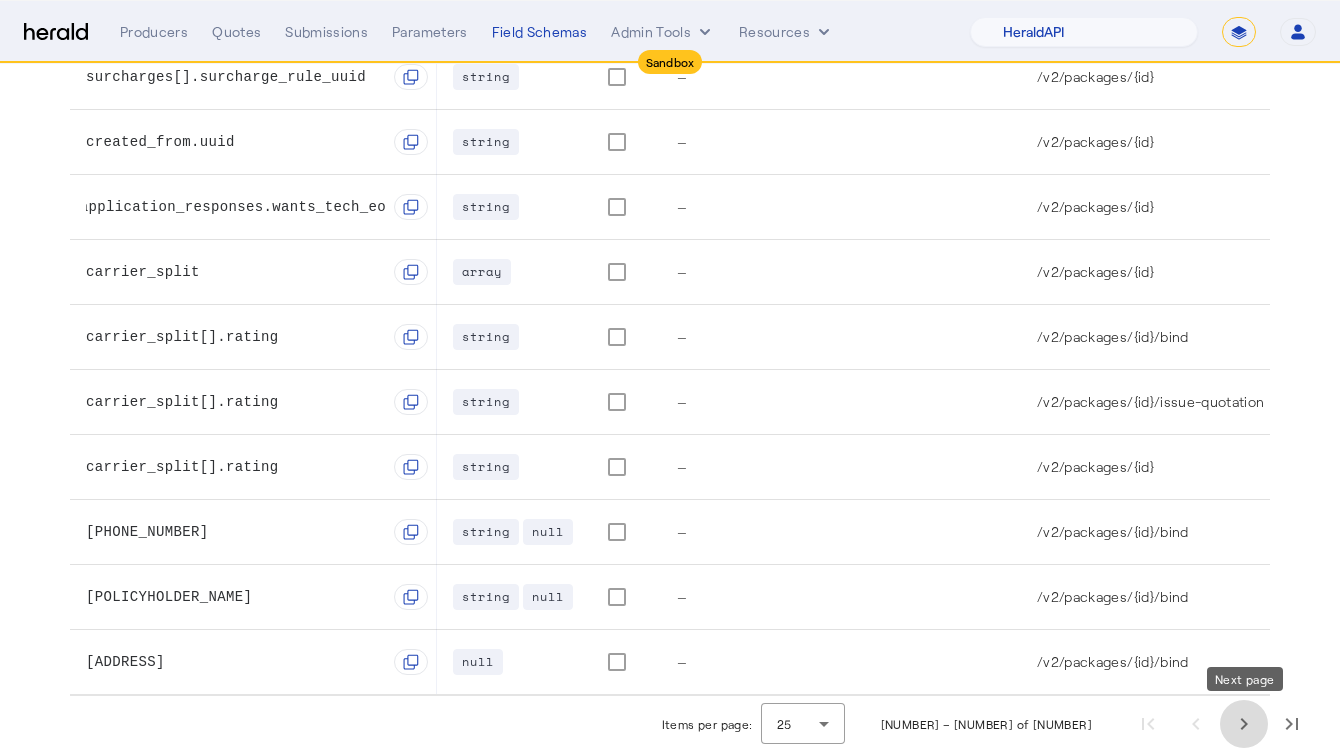 click 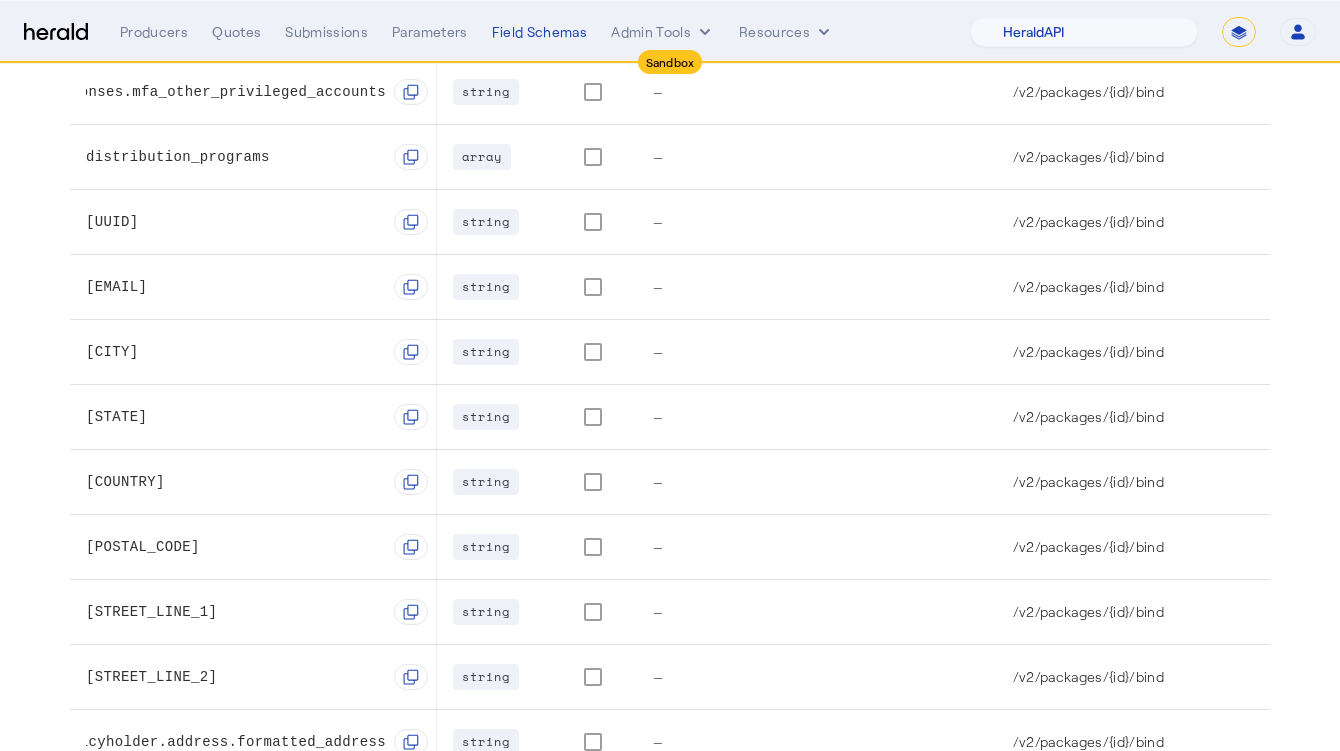 scroll, scrollTop: 1191, scrollLeft: 0, axis: vertical 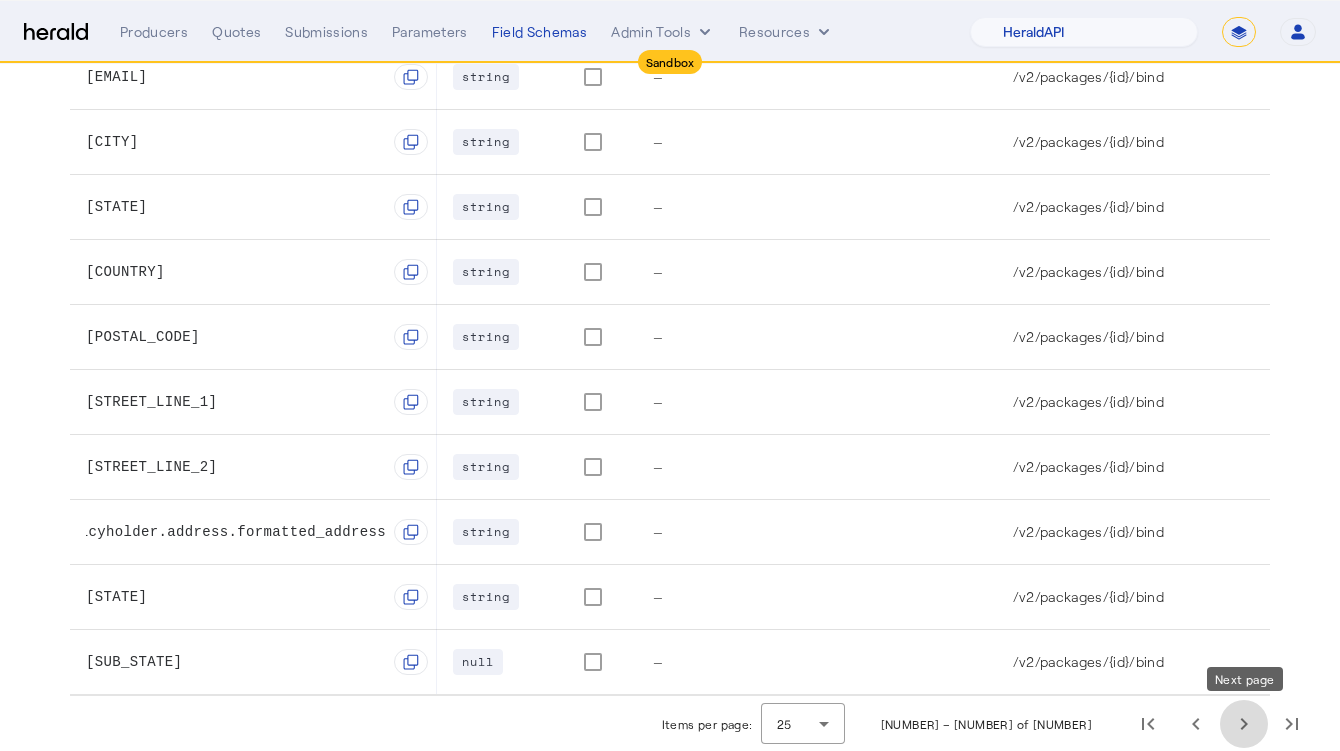 click 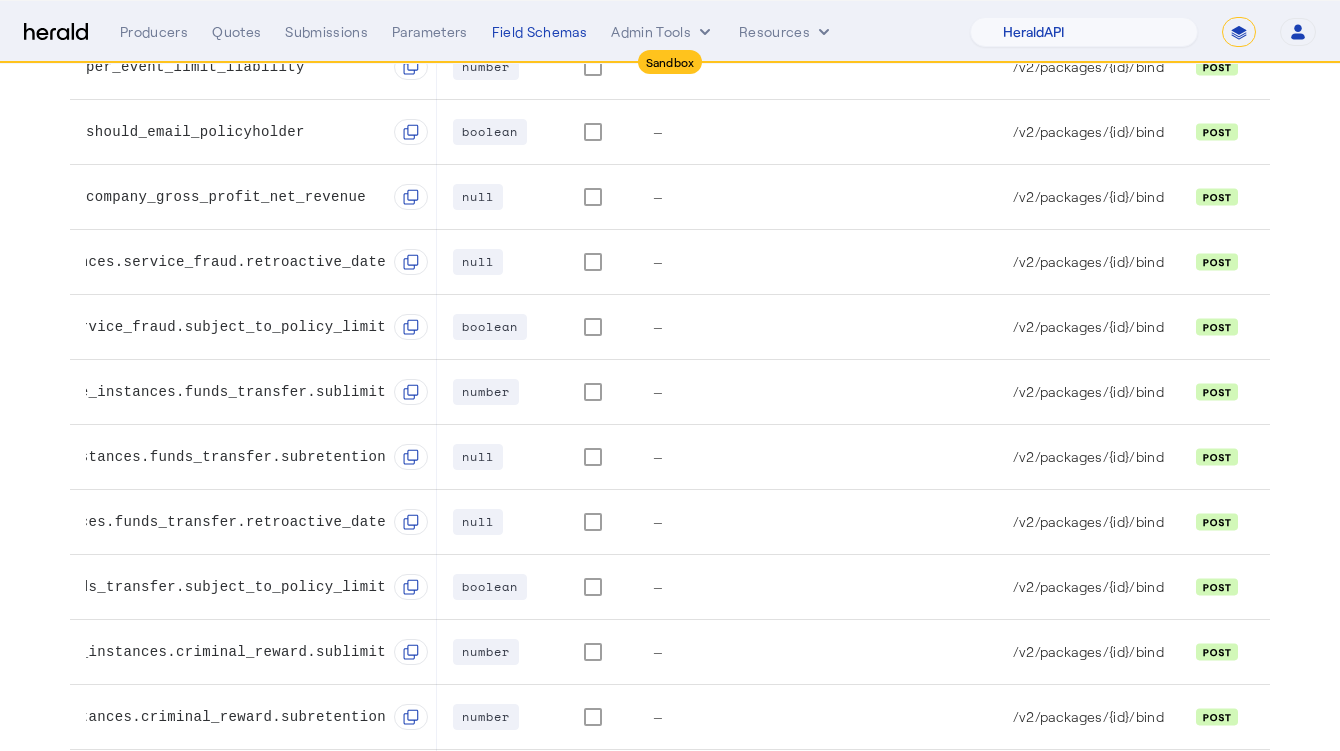 scroll, scrollTop: 1191, scrollLeft: 0, axis: vertical 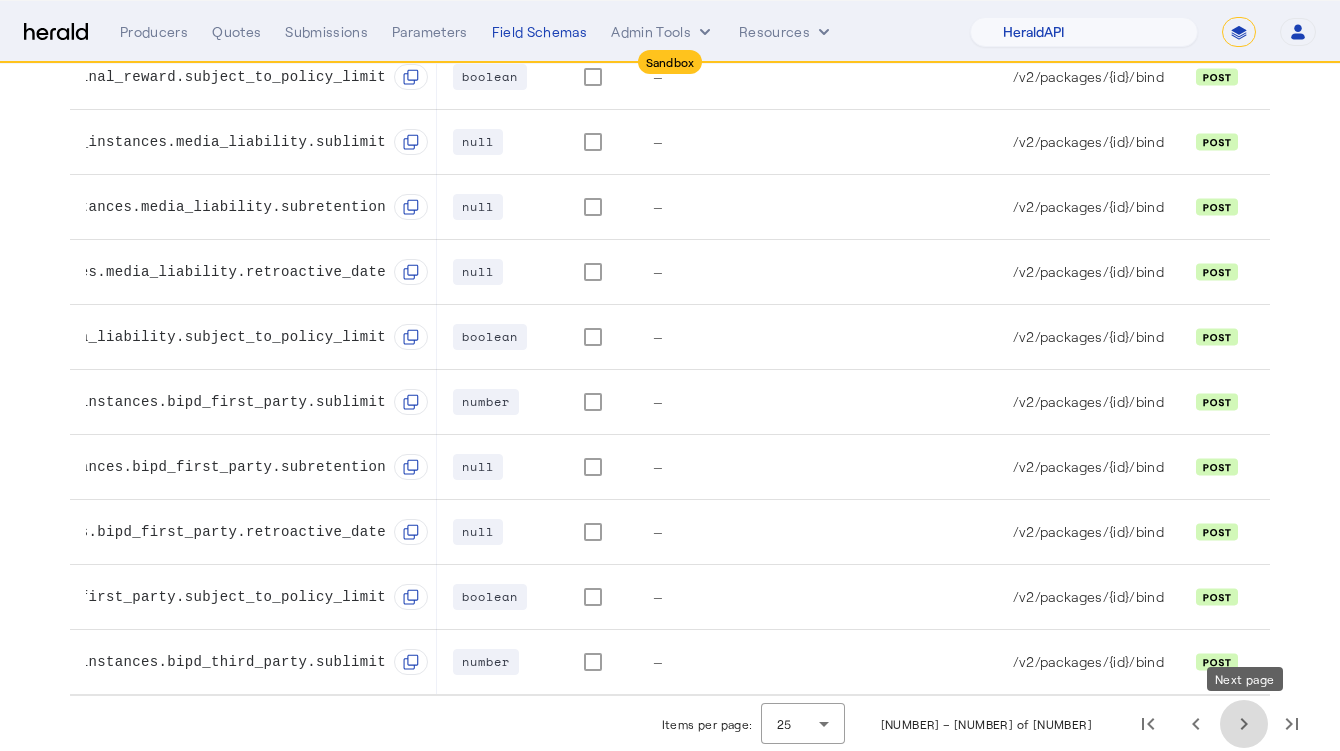 click 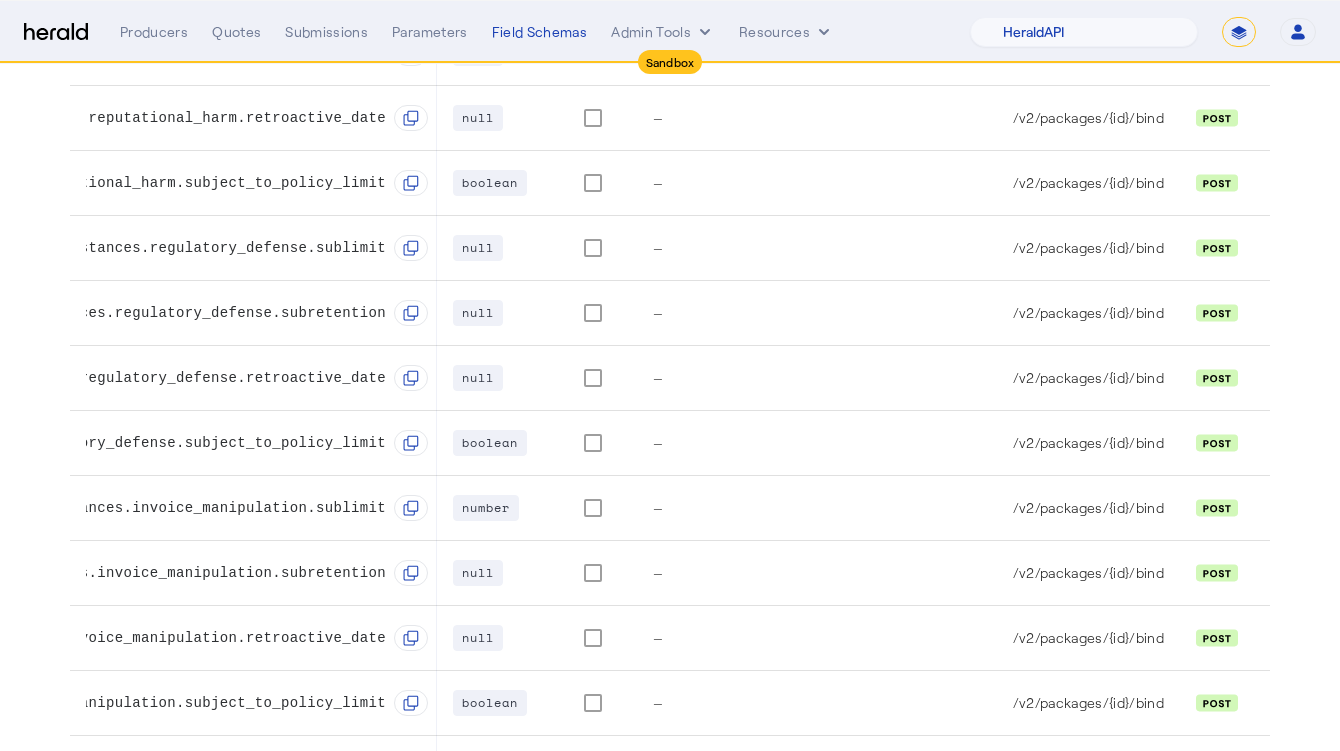 scroll, scrollTop: 1191, scrollLeft: 0, axis: vertical 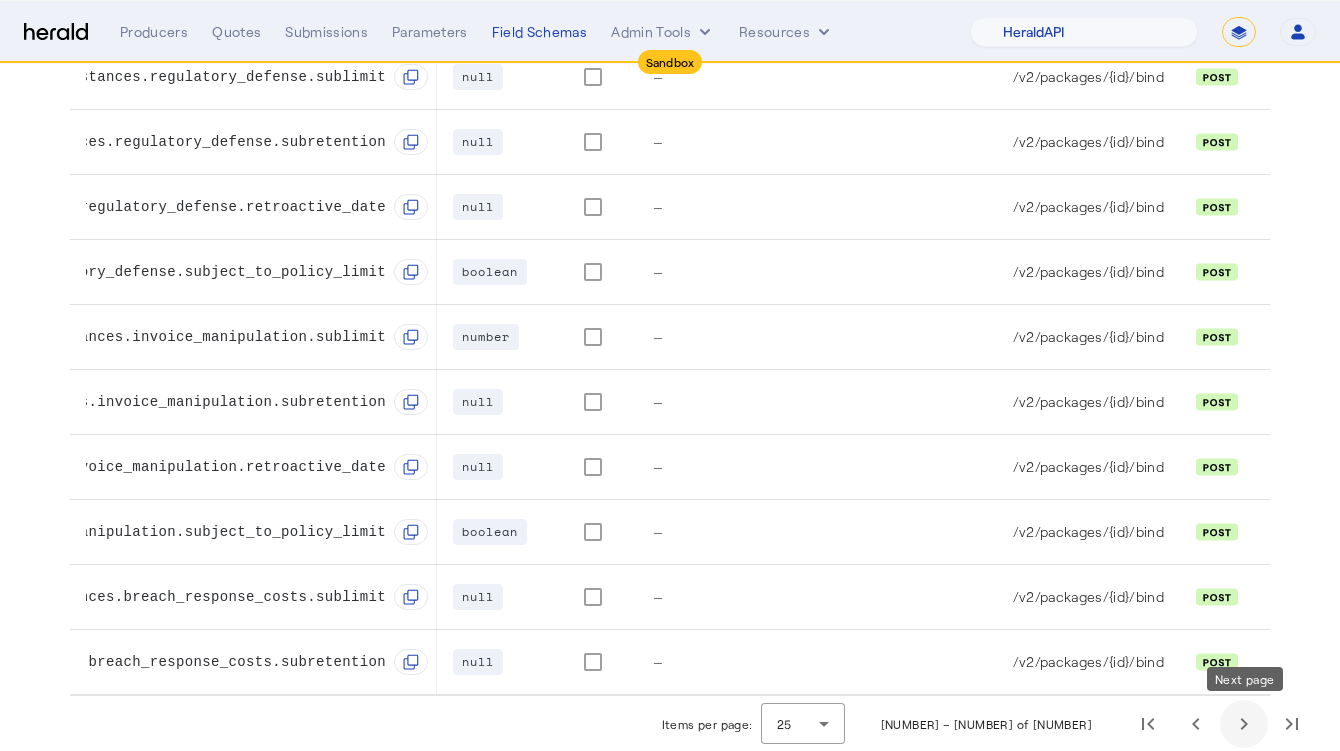 click 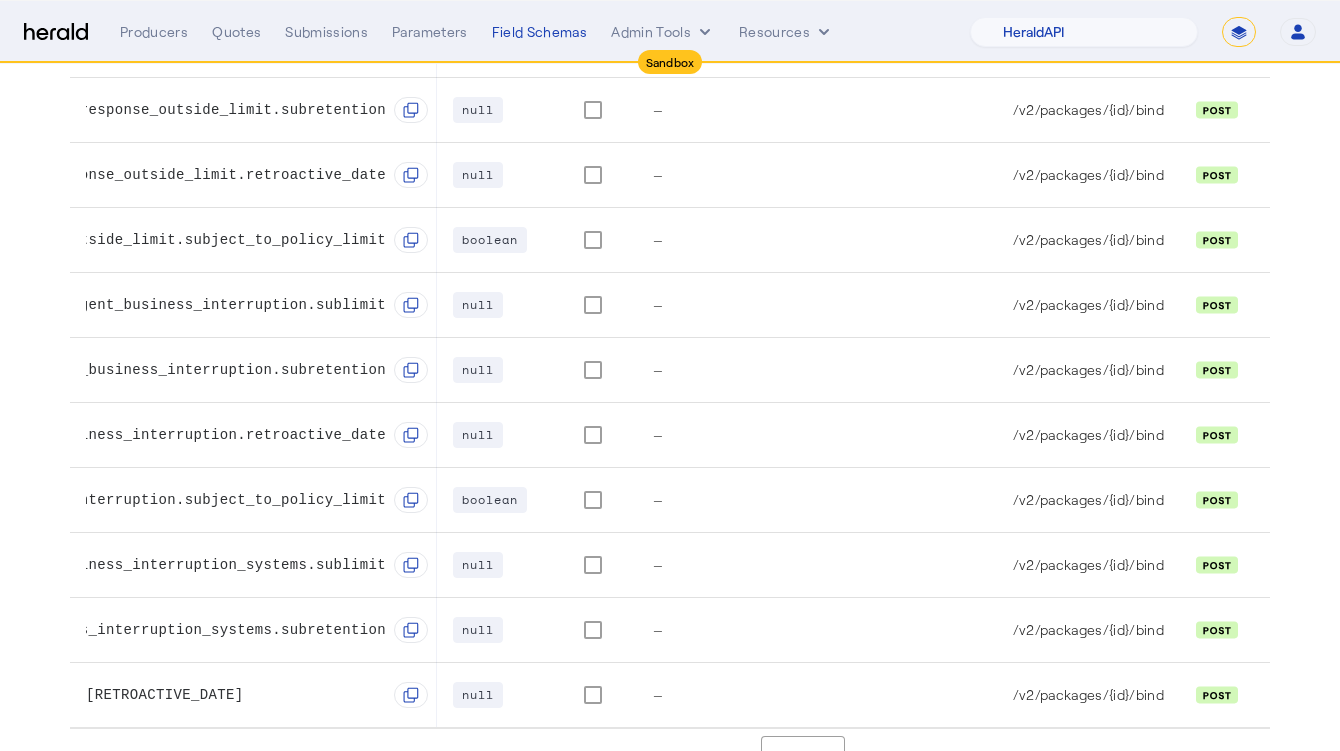 scroll, scrollTop: 1191, scrollLeft: 0, axis: vertical 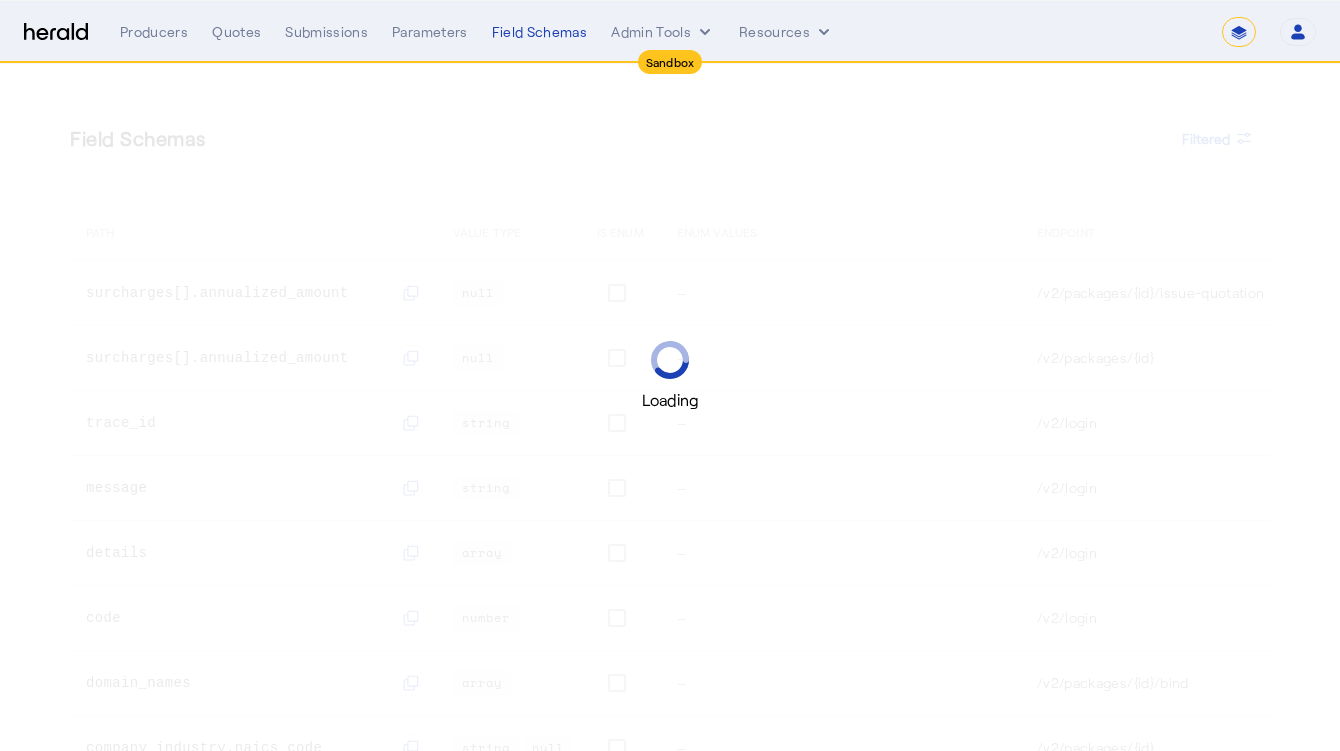 select on "*******" 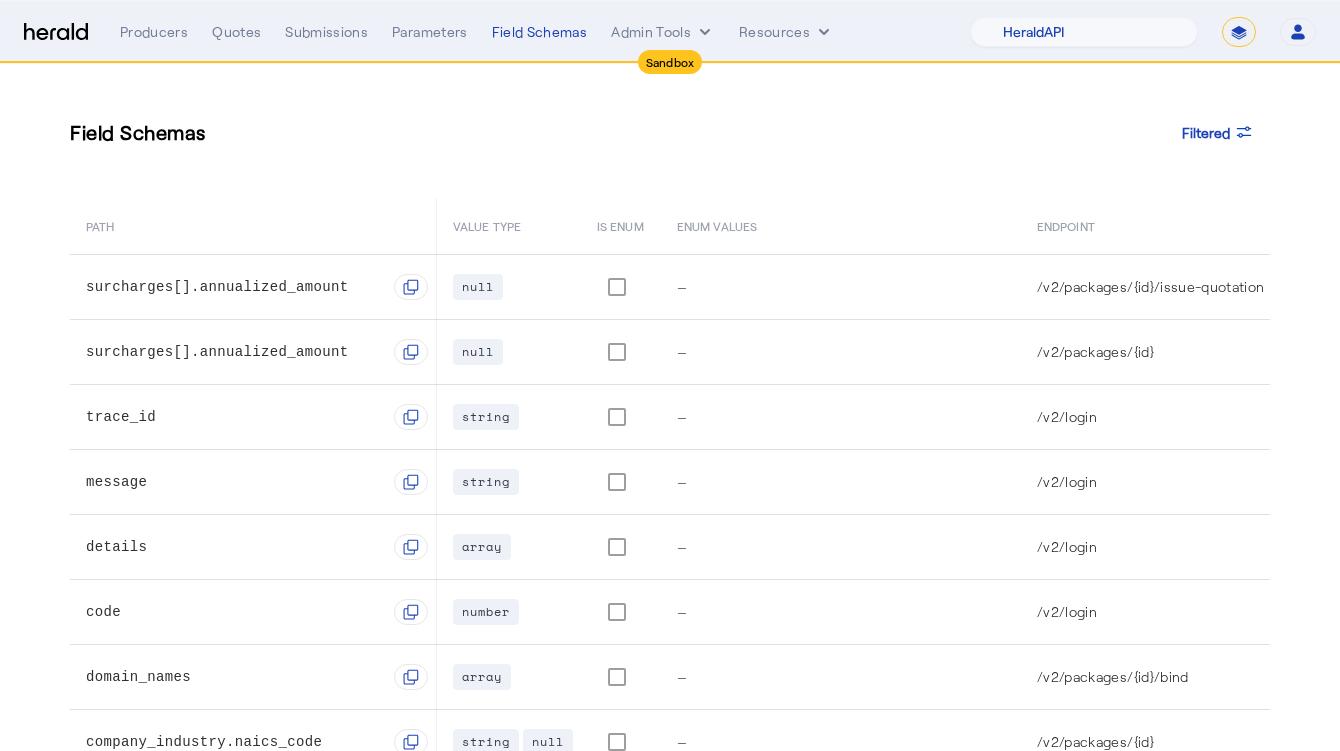 scroll, scrollTop: 0, scrollLeft: 0, axis: both 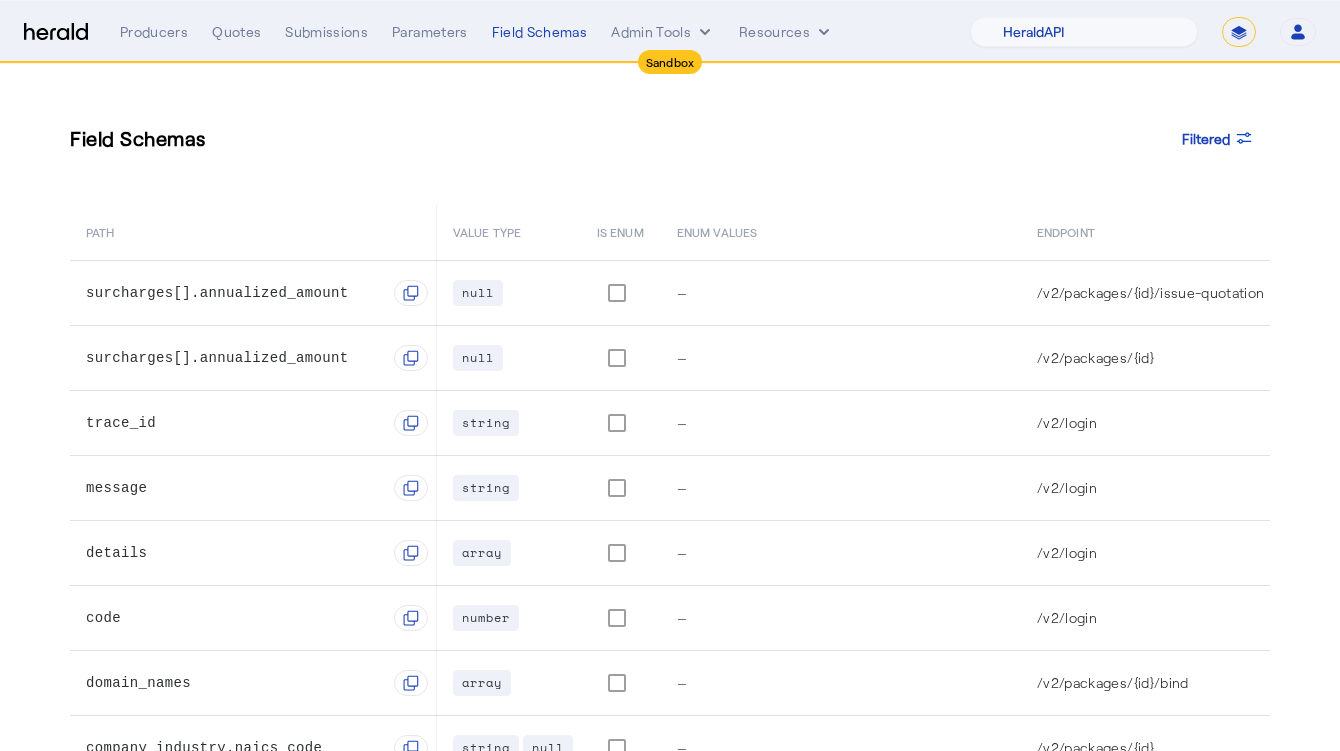 click on "Field Schemas  Filtered" 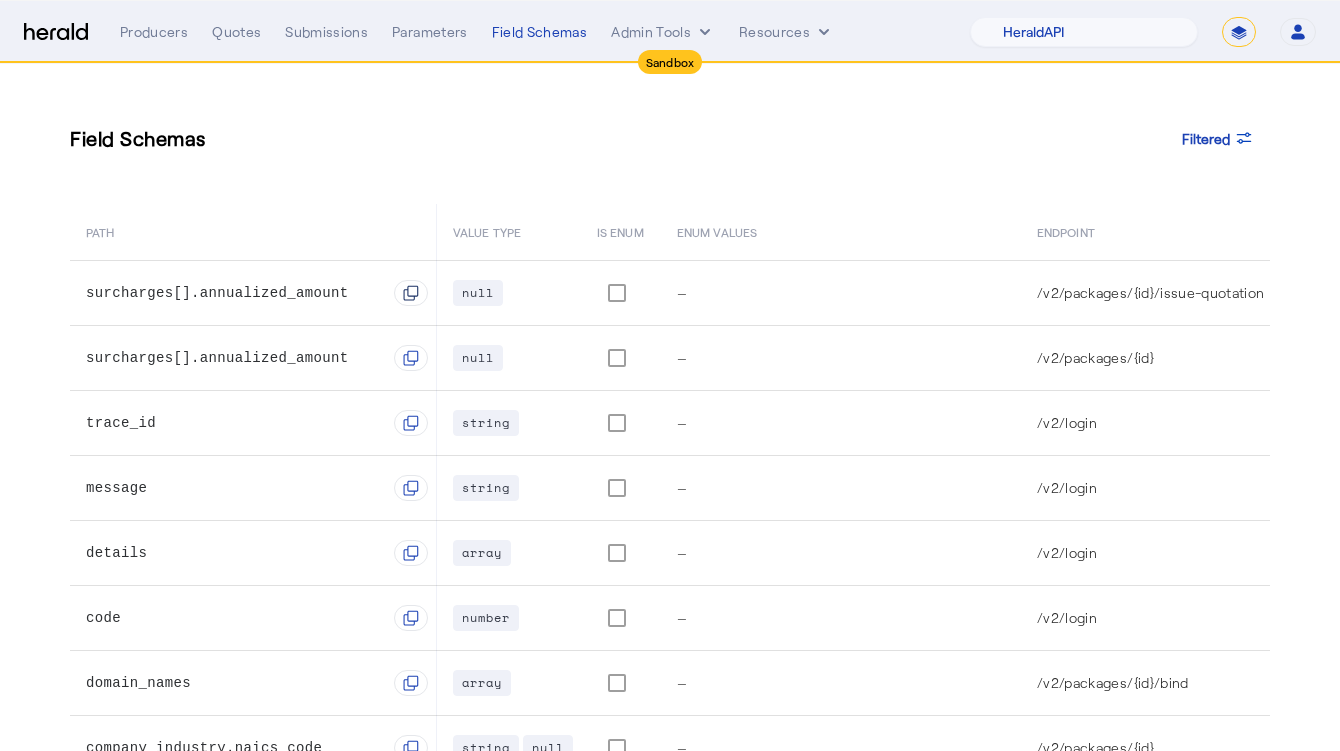 click 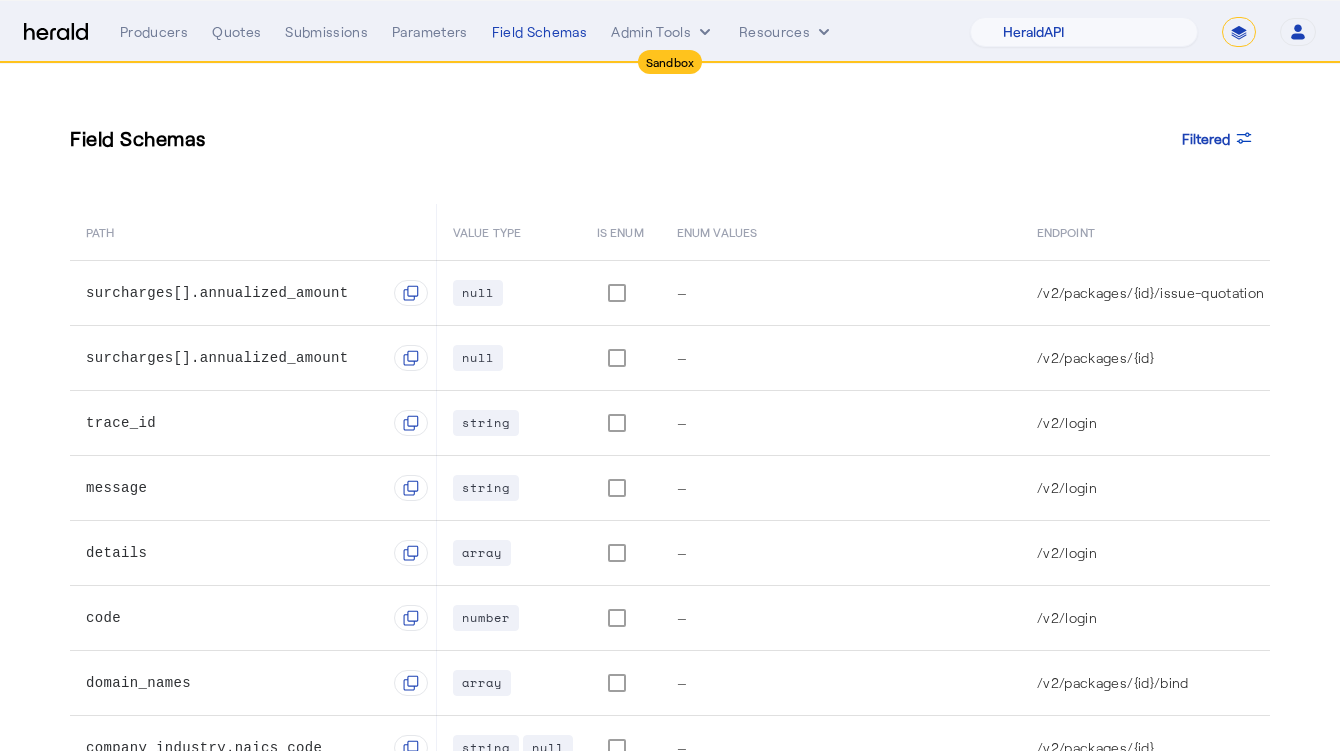 click on "Field Schemas  Filtered
PATH   VALUE TYPE   IS ENUM   ENUM VALUES   ENDPOINT   METHOD   STATUS CODE   PRODUCT OR ALT   CREATED   UPDATED   surcharges[].annualized_amount
null —  /v2/packages/{id}/issue-quotation   200
Coalition Surplus Lines Cyber [MONTH] [DAY], [YEAR], [HOUR]:[MINUTE] [AM/PM] [MONTH] [DAY], [YEAR], [HOUR]:[MINUTE] [AM/PM]  surcharges[].annualized_amount
null —  /v2/packages/{id}   200
Coalition Surplus Lines Cyber [MONTH] [DAY], [YEAR], [HOUR]:[MINUTE] [AM/PM] [MONTH] [DAY], [YEAR], [HOUR]:[MINUTE] [AM/PM]  trace_id
string —  /v2/login   500
Coalition Surplus Lines Cyber [MONTH] [DAY], [YEAR], [HOUR]:[MINUTE] [AM/PM] [MONTH] [DAY], [YEAR], [HOUR]:[MINUTE] [AM/PM]  message
string —  /v2/login   500
Coalition Surplus Lines Cyber [MONTH] [DAY], [YEAR], [HOUR]:[MINUTE] [AM/PM] [MONTH] [DAY], [YEAR], [HOUR]:[MINUTE] [AM/PM]  details
array —  /v2/login   500
Coalition Surplus Lines Cyber [MONTH] [DAY], [YEAR], [HOUR]:[MINUTE] [AM/PM] [MONTH] [DAY], [YEAR], [HOUR]:[MINUTE] [AM/PM]  code
number —  /v2/login   500
Coalition Surplus Lines Cyber [MONTH] [DAY], [YEAR], [HOUR]:[MINUTE] [AM/PM] [MONTH] [DAY], [YEAR], [HOUR]:[MINUTE] [AM/PM]" 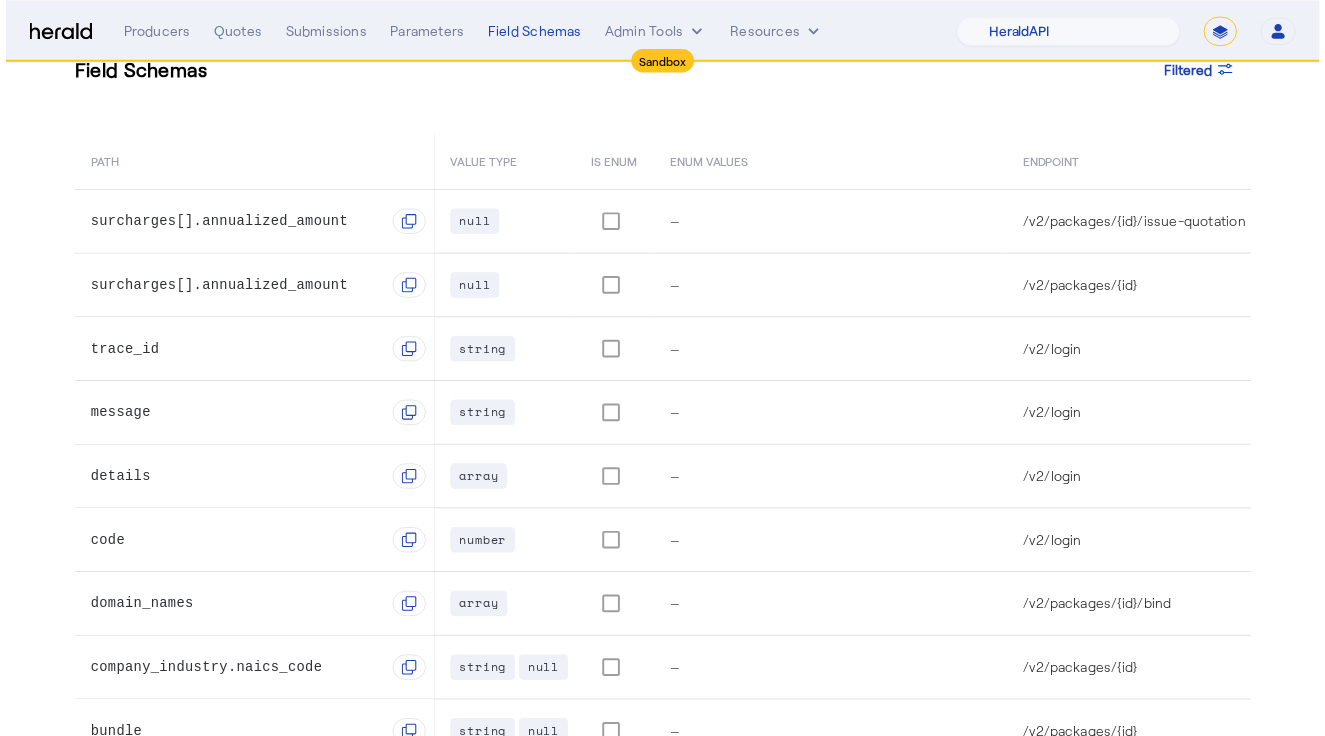 scroll, scrollTop: 0, scrollLeft: 0, axis: both 